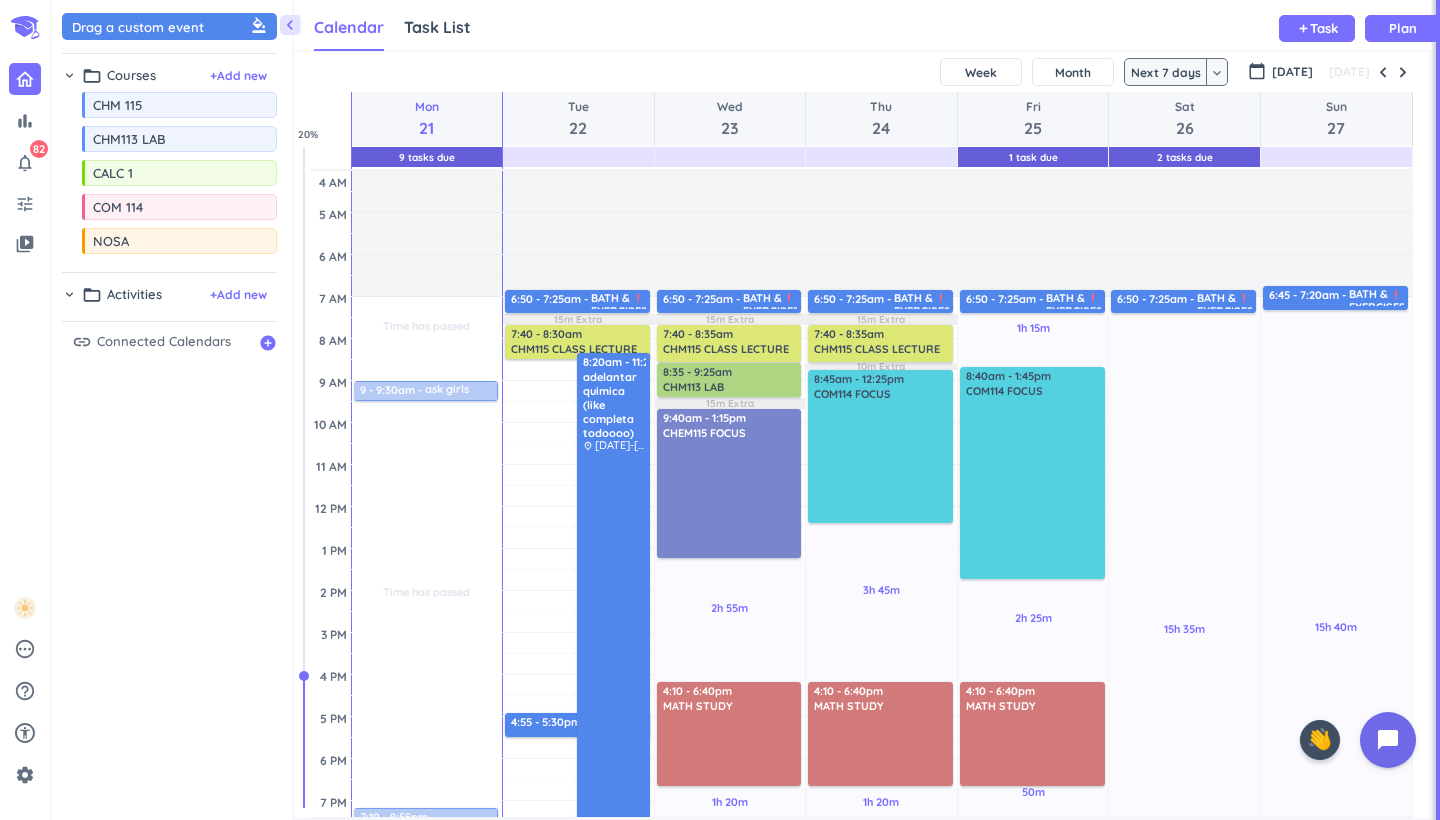 scroll, scrollTop: 0, scrollLeft: 0, axis: both 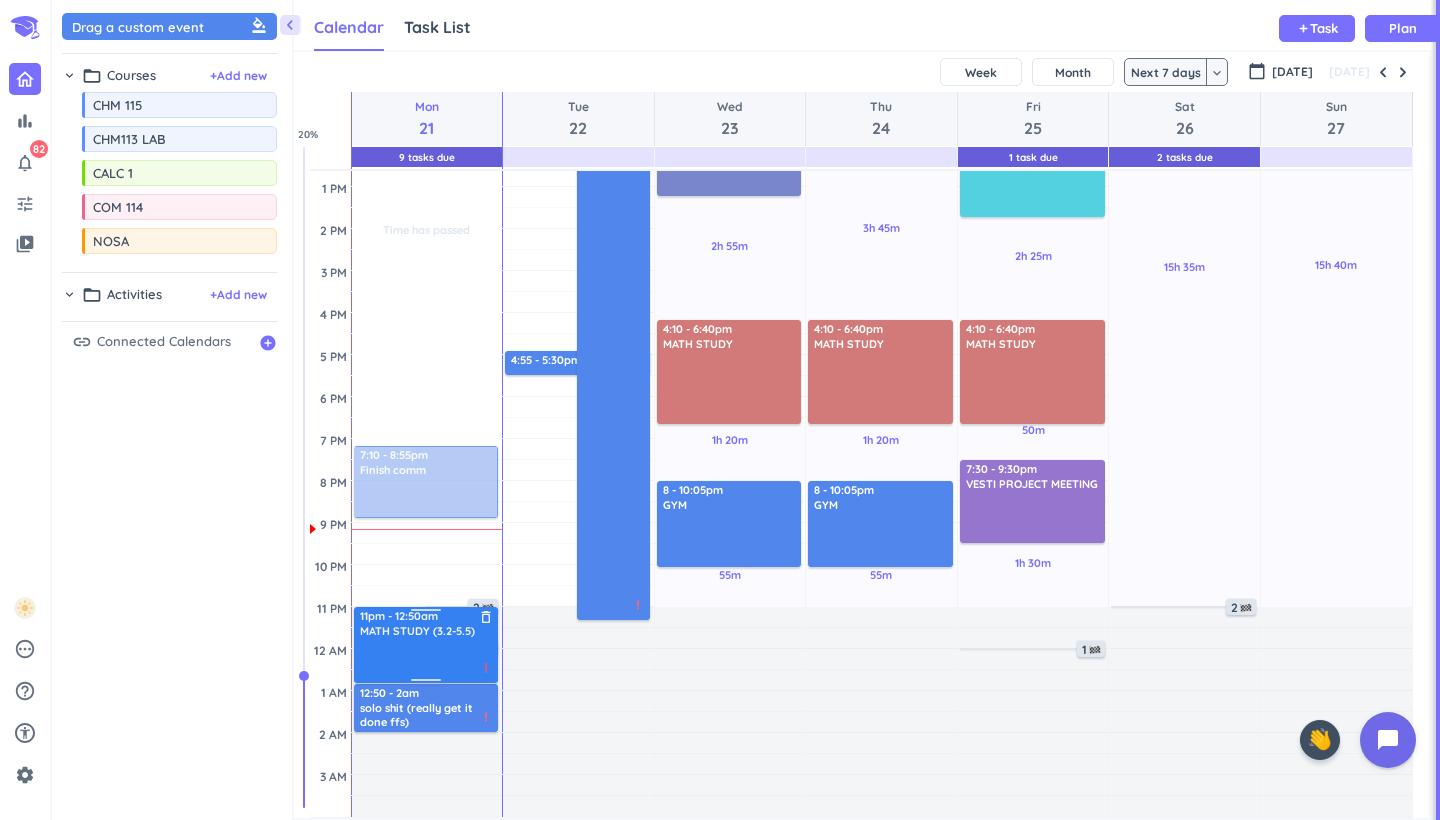drag, startPoint x: 429, startPoint y: 525, endPoint x: 418, endPoint y: 613, distance: 88.68484 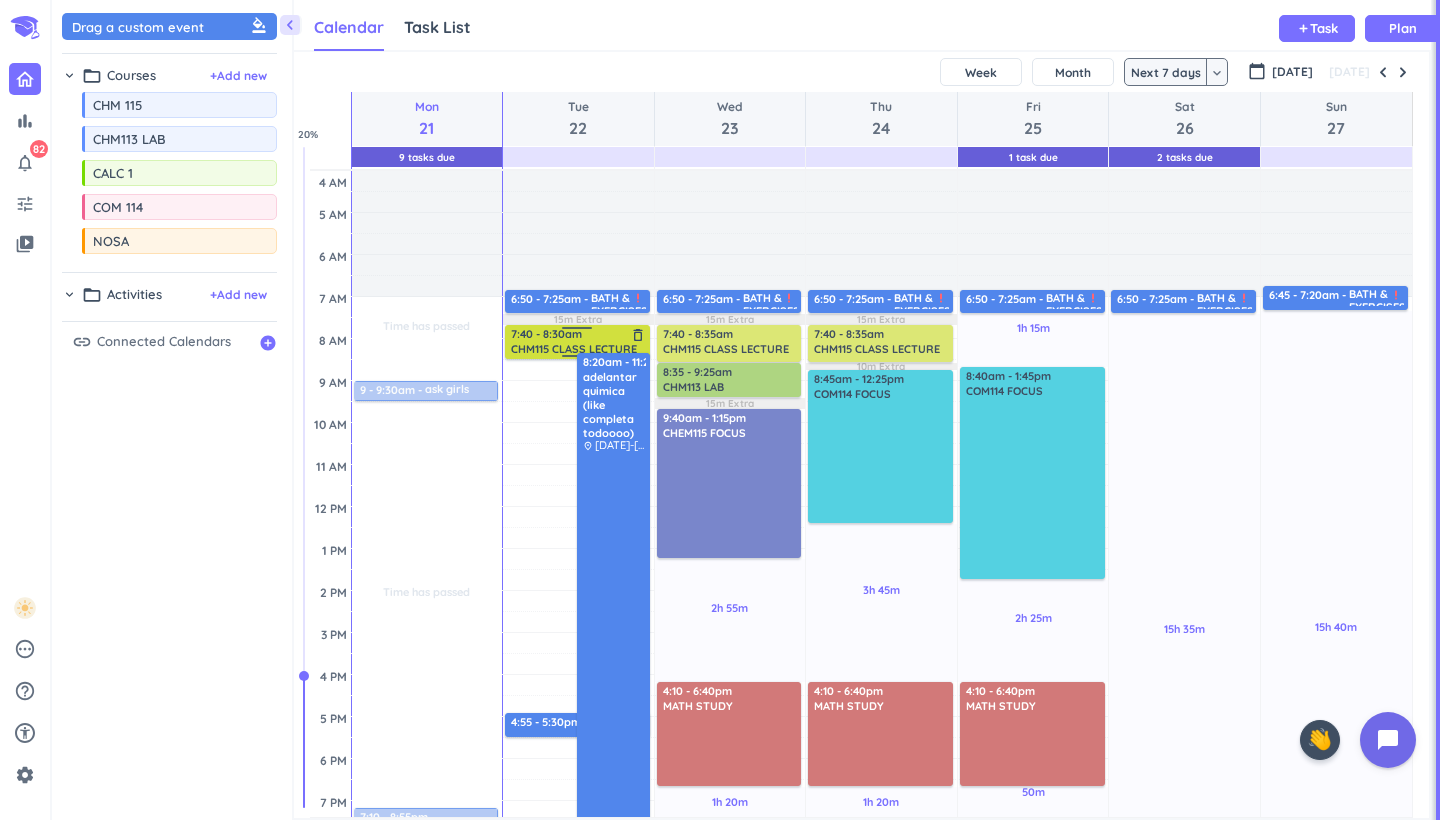 scroll, scrollTop: 0, scrollLeft: 0, axis: both 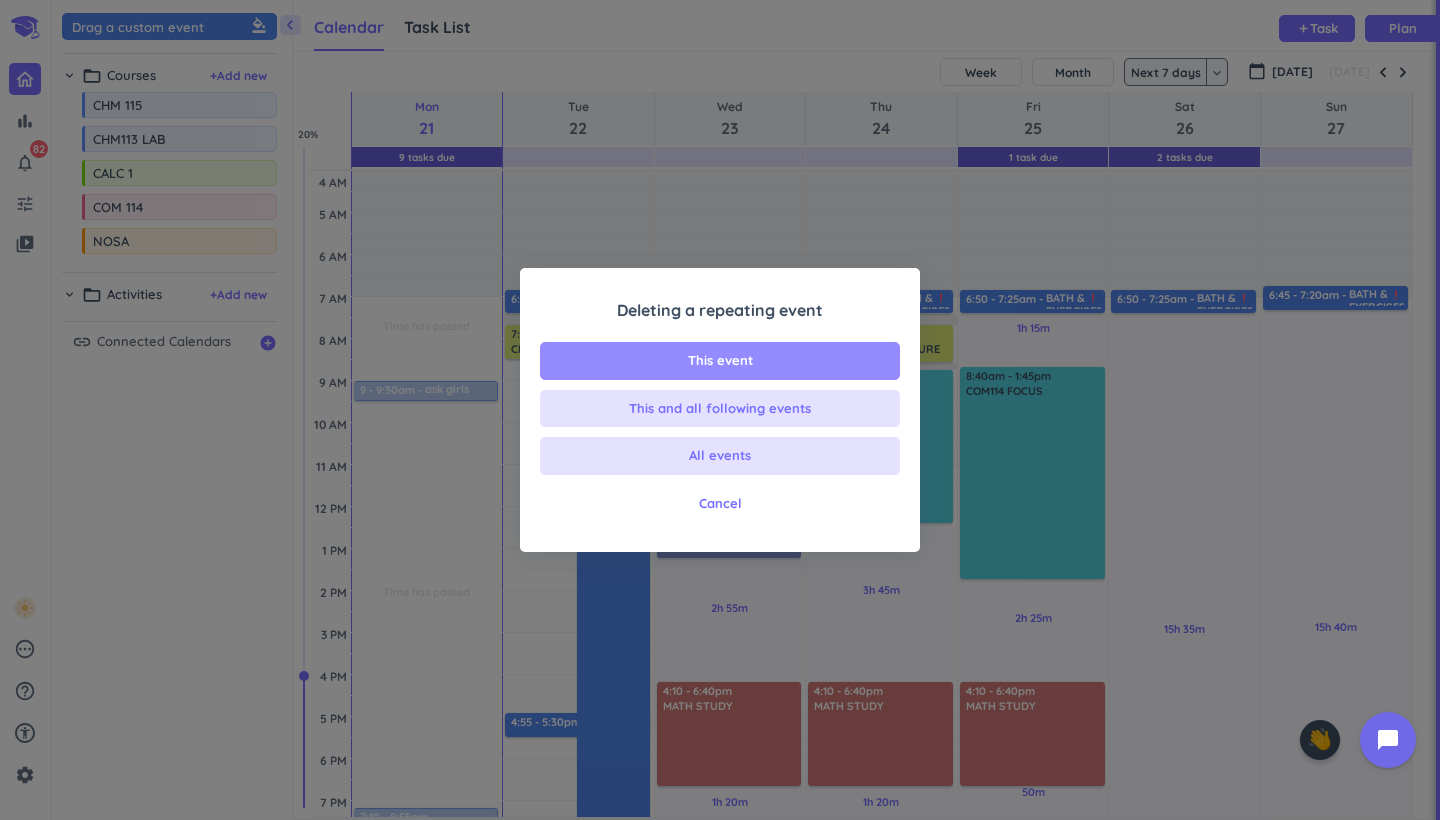 click on "This event" at bounding box center [720, 361] 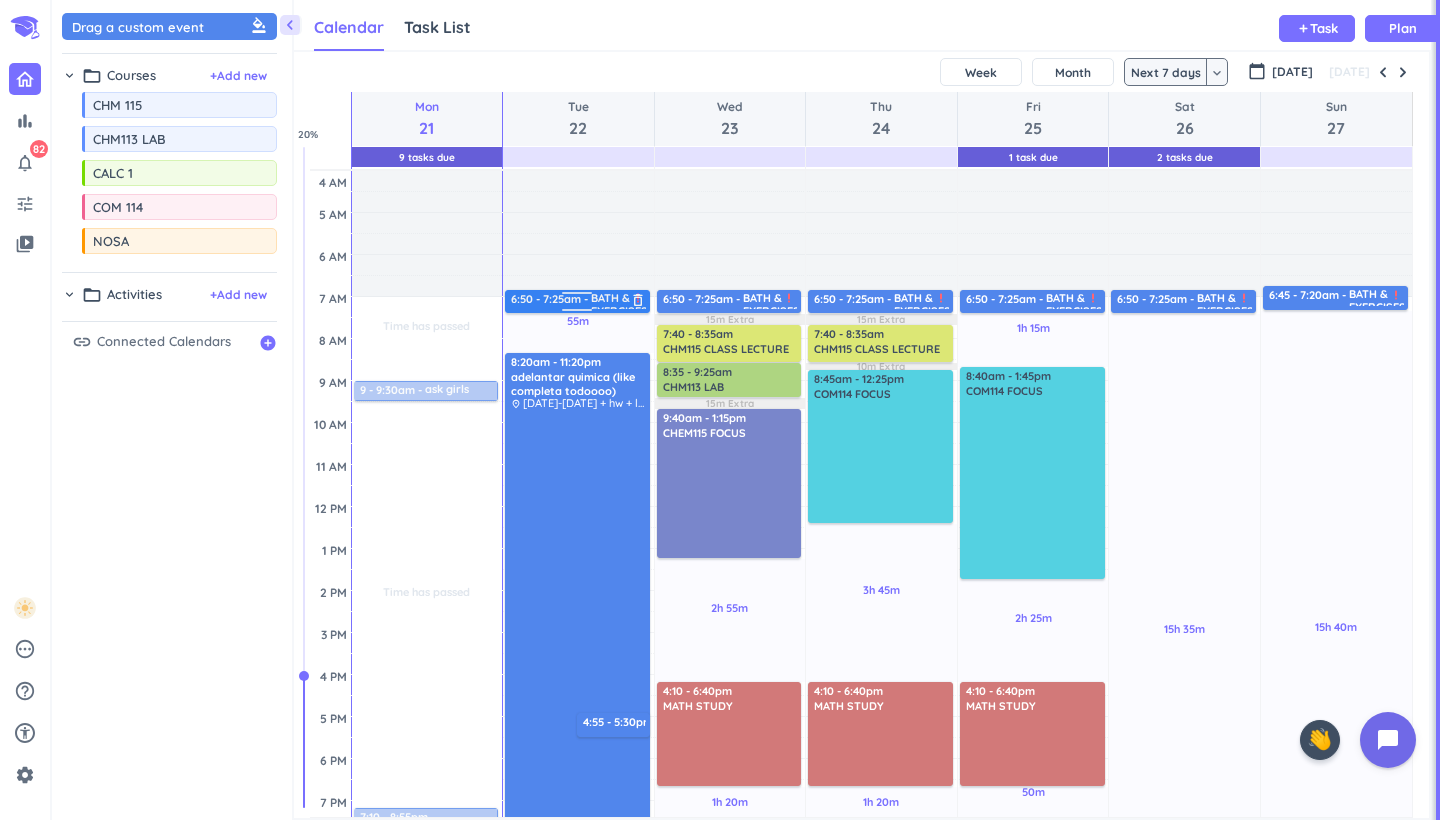 click at bounding box center (577, 296) 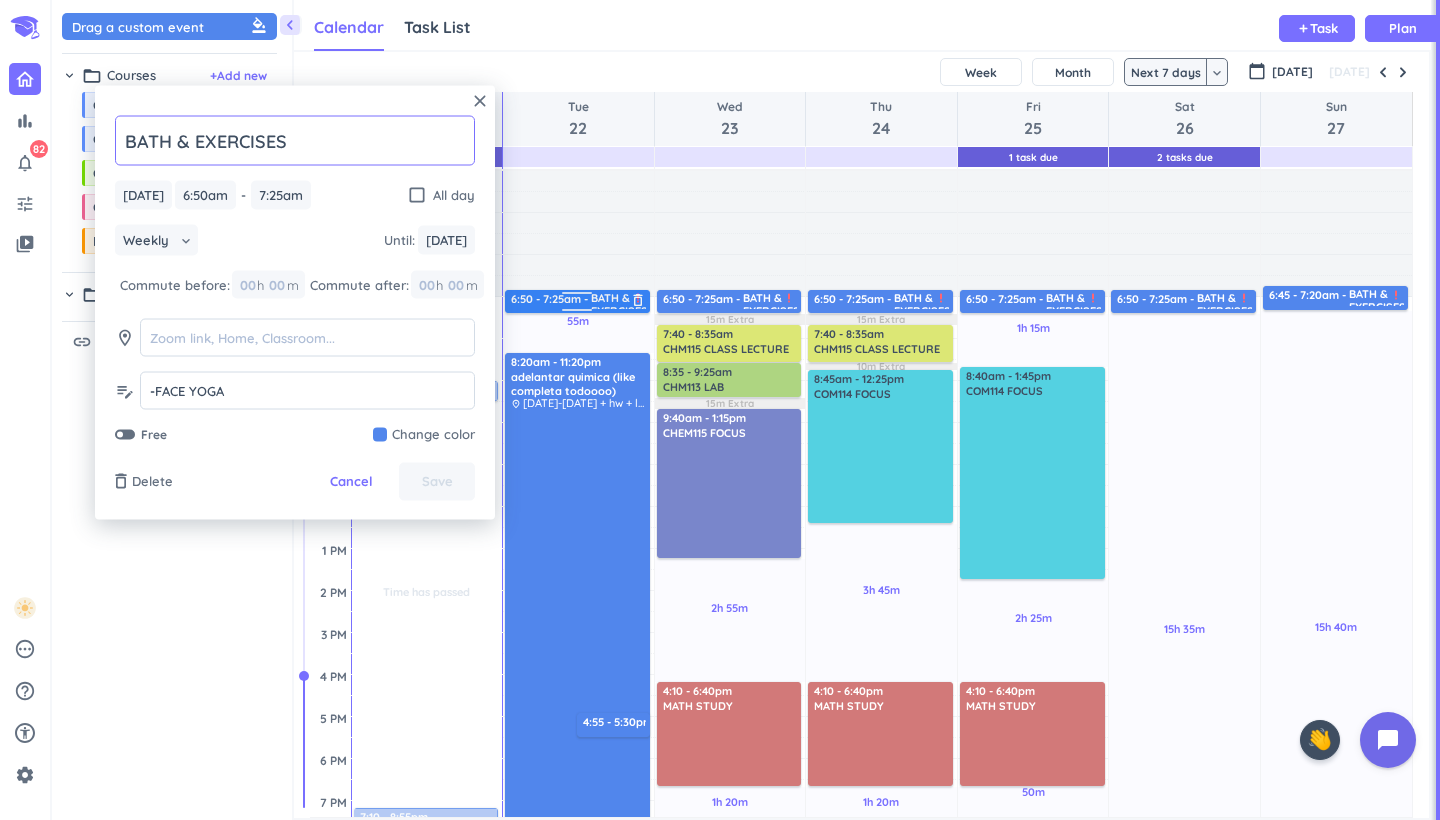 click on "delete_outline" at bounding box center [638, 300] 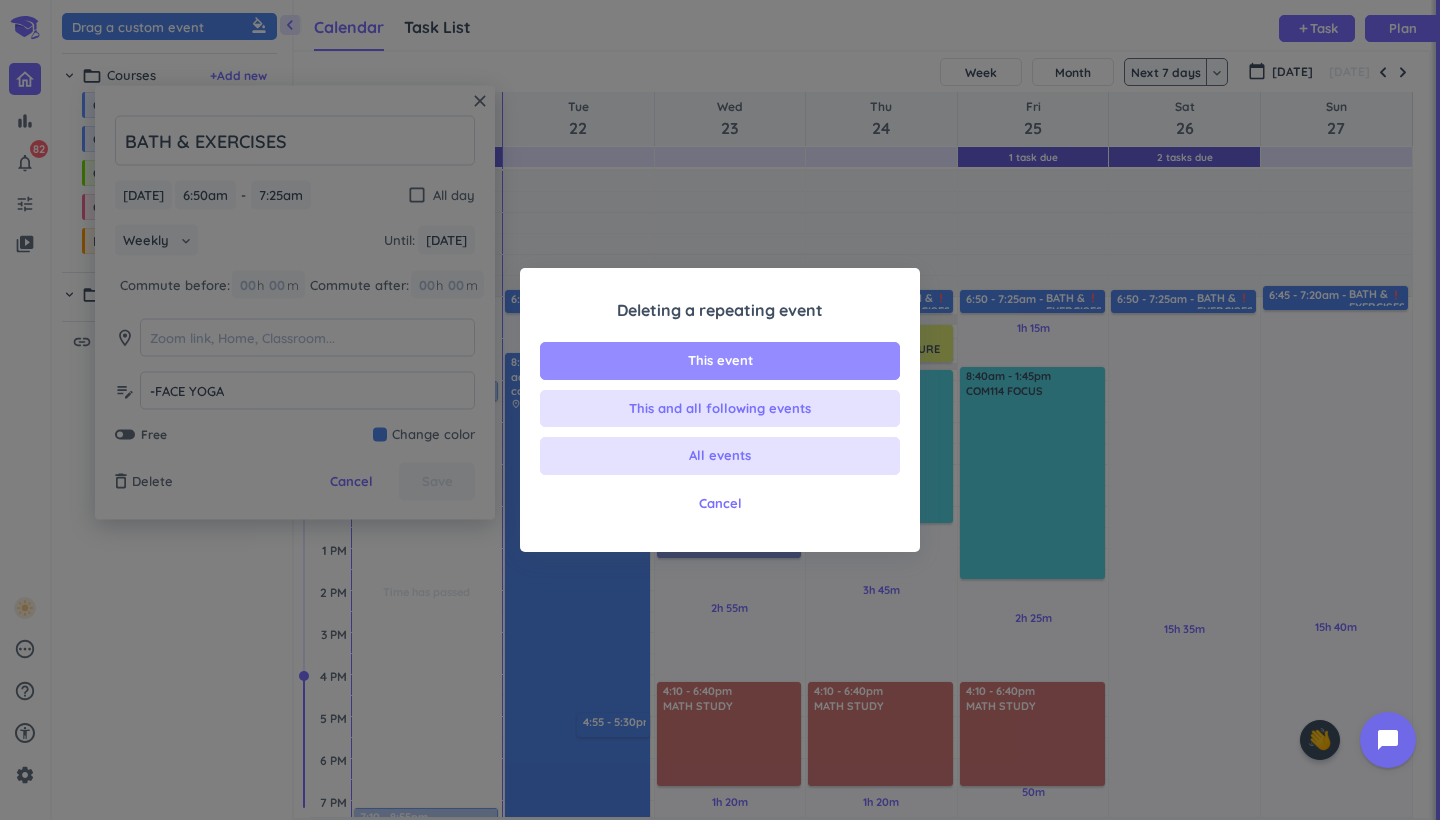 click on "This event" at bounding box center (720, 361) 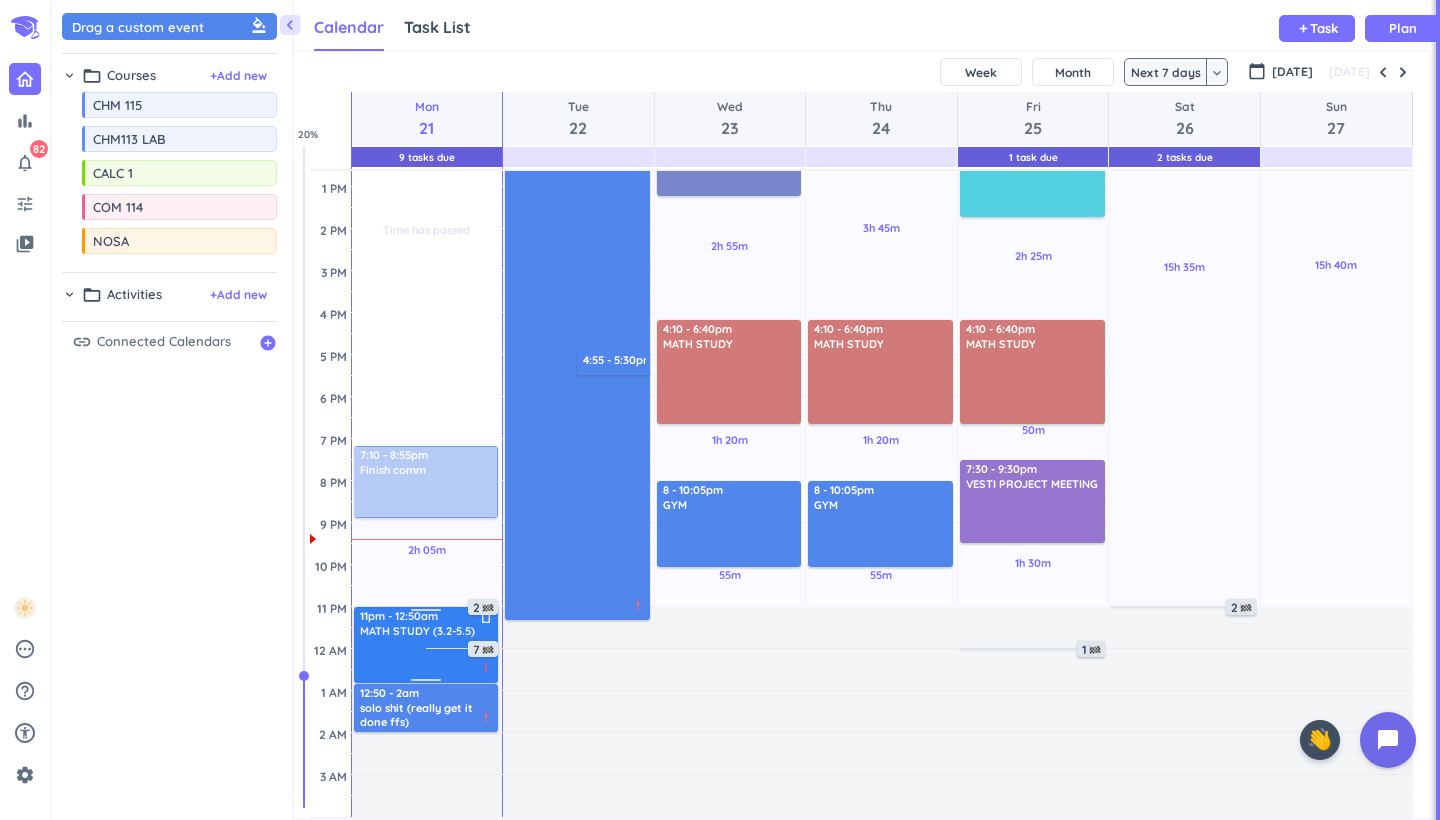 scroll, scrollTop: 362, scrollLeft: 0, axis: vertical 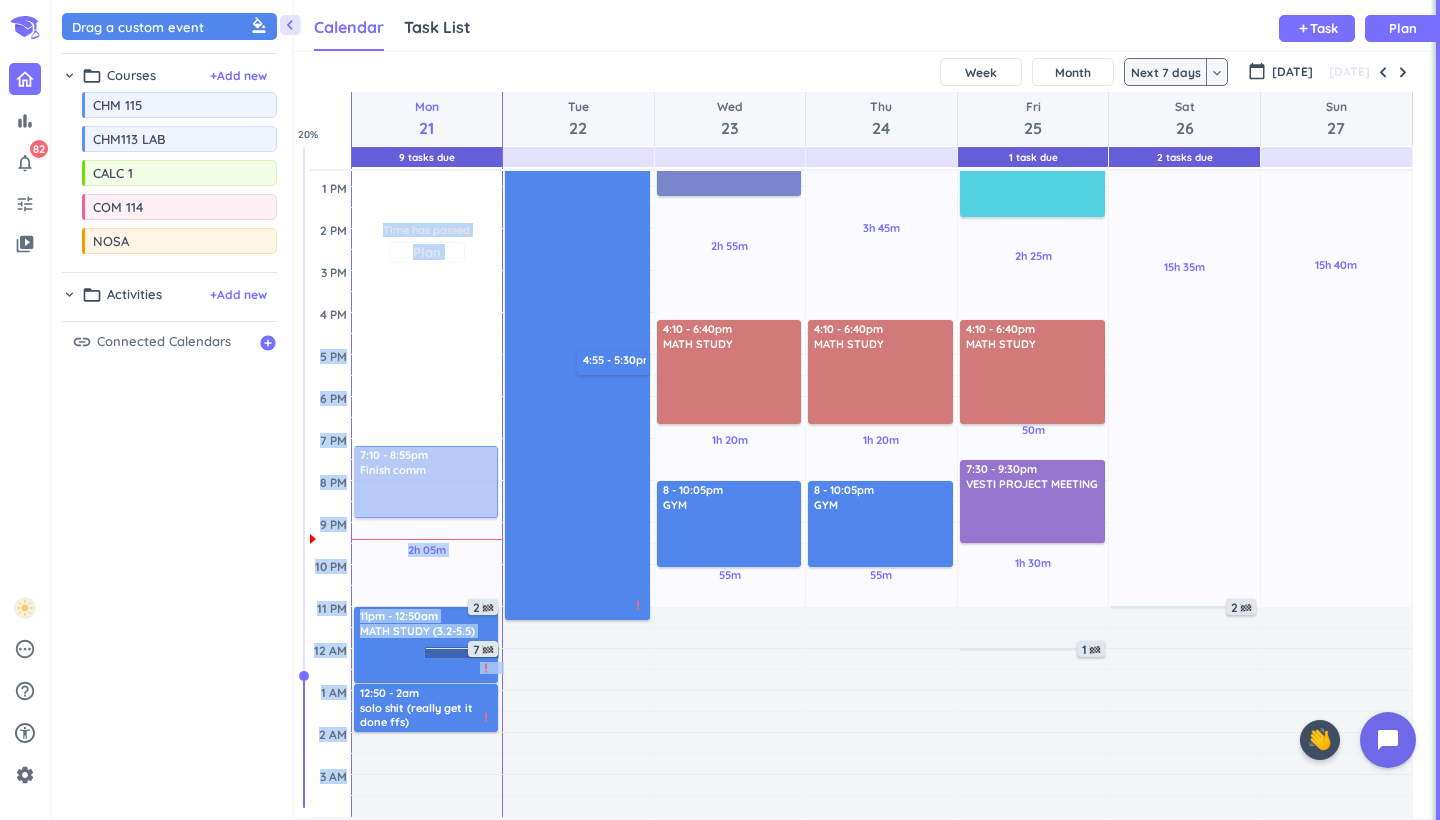 drag, startPoint x: 425, startPoint y: 654, endPoint x: 486, endPoint y: 353, distance: 307.11887 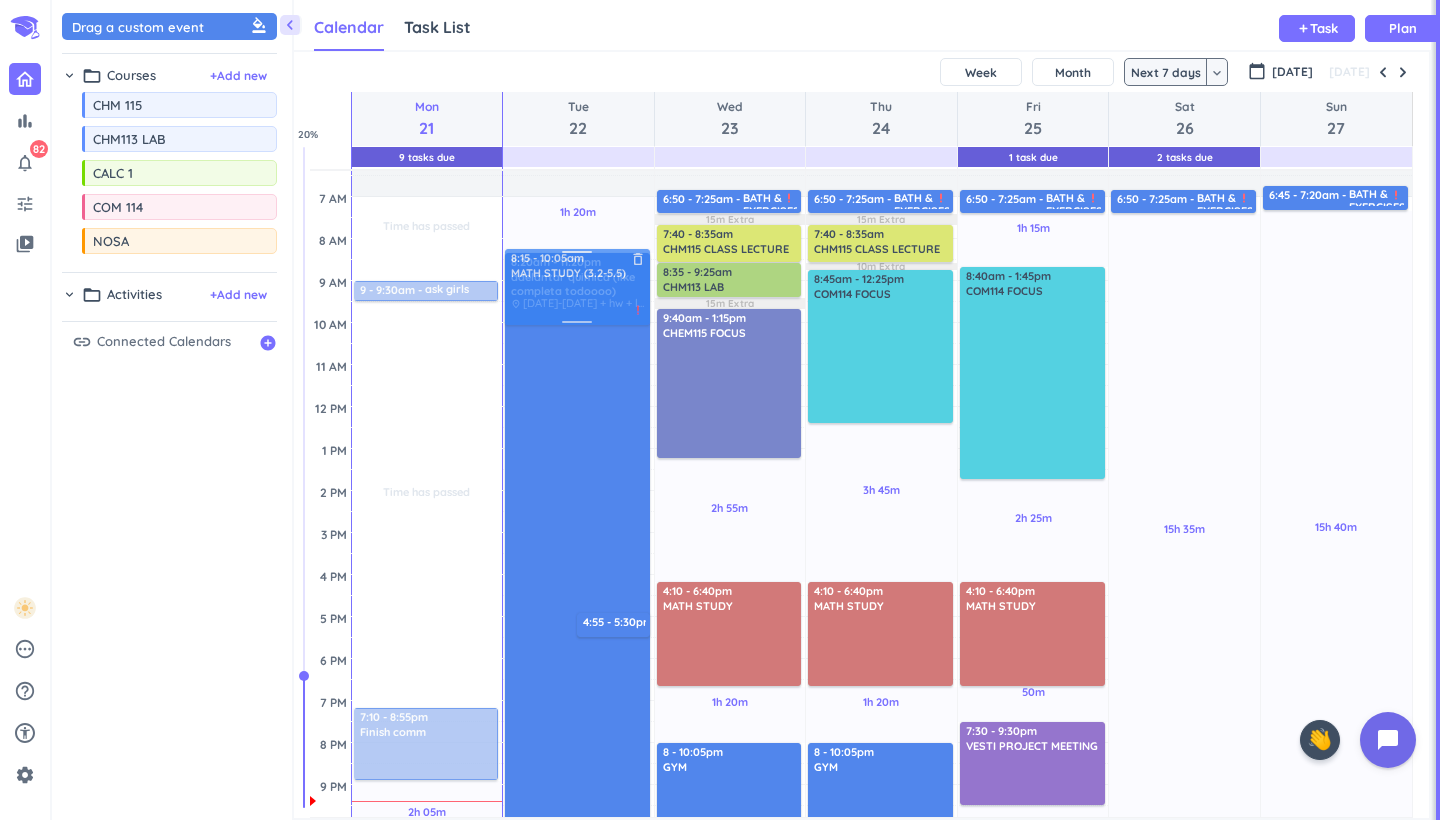 scroll, scrollTop: 0, scrollLeft: 0, axis: both 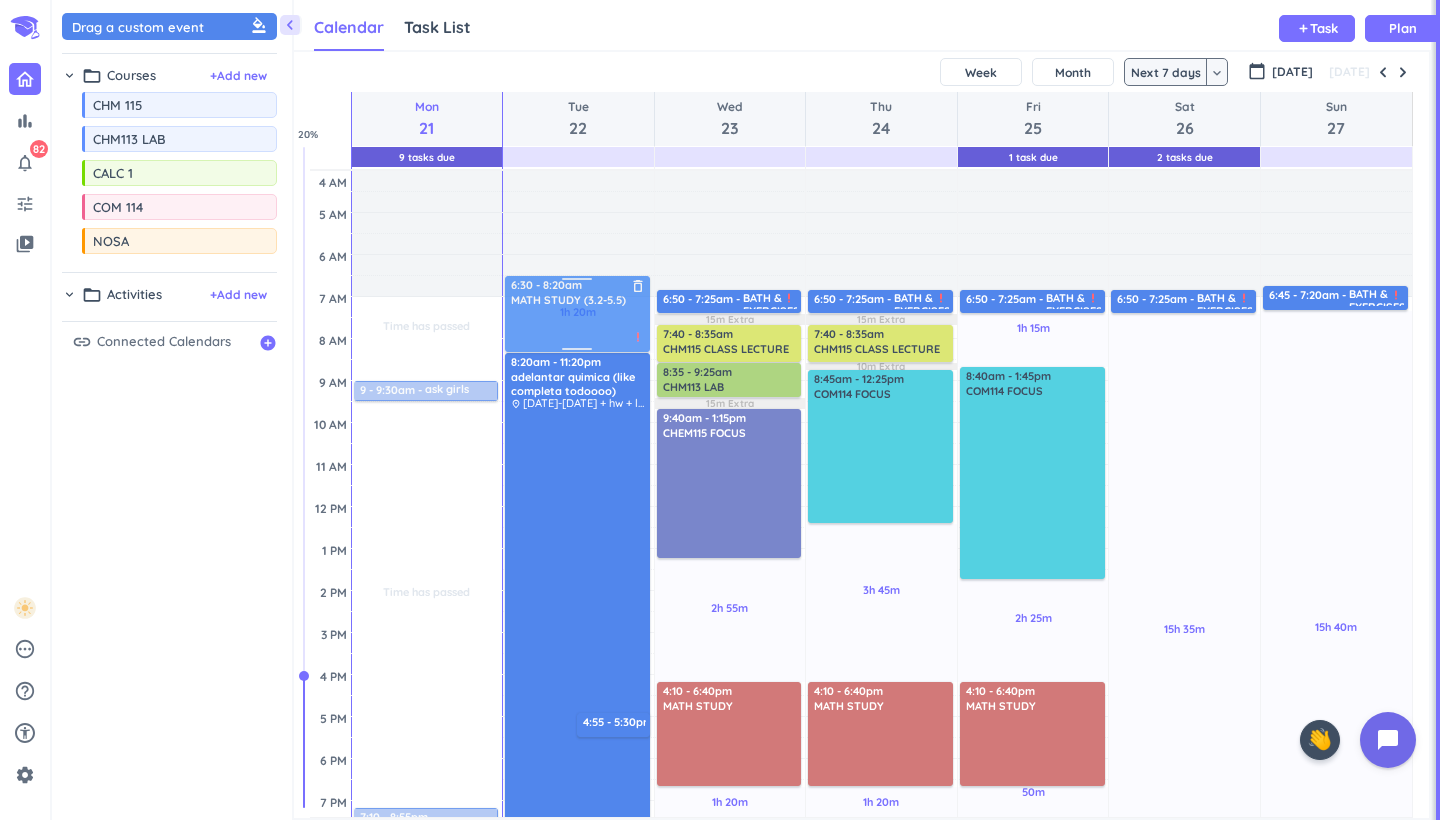 drag, startPoint x: 401, startPoint y: 653, endPoint x: 580, endPoint y: 316, distance: 381.58878 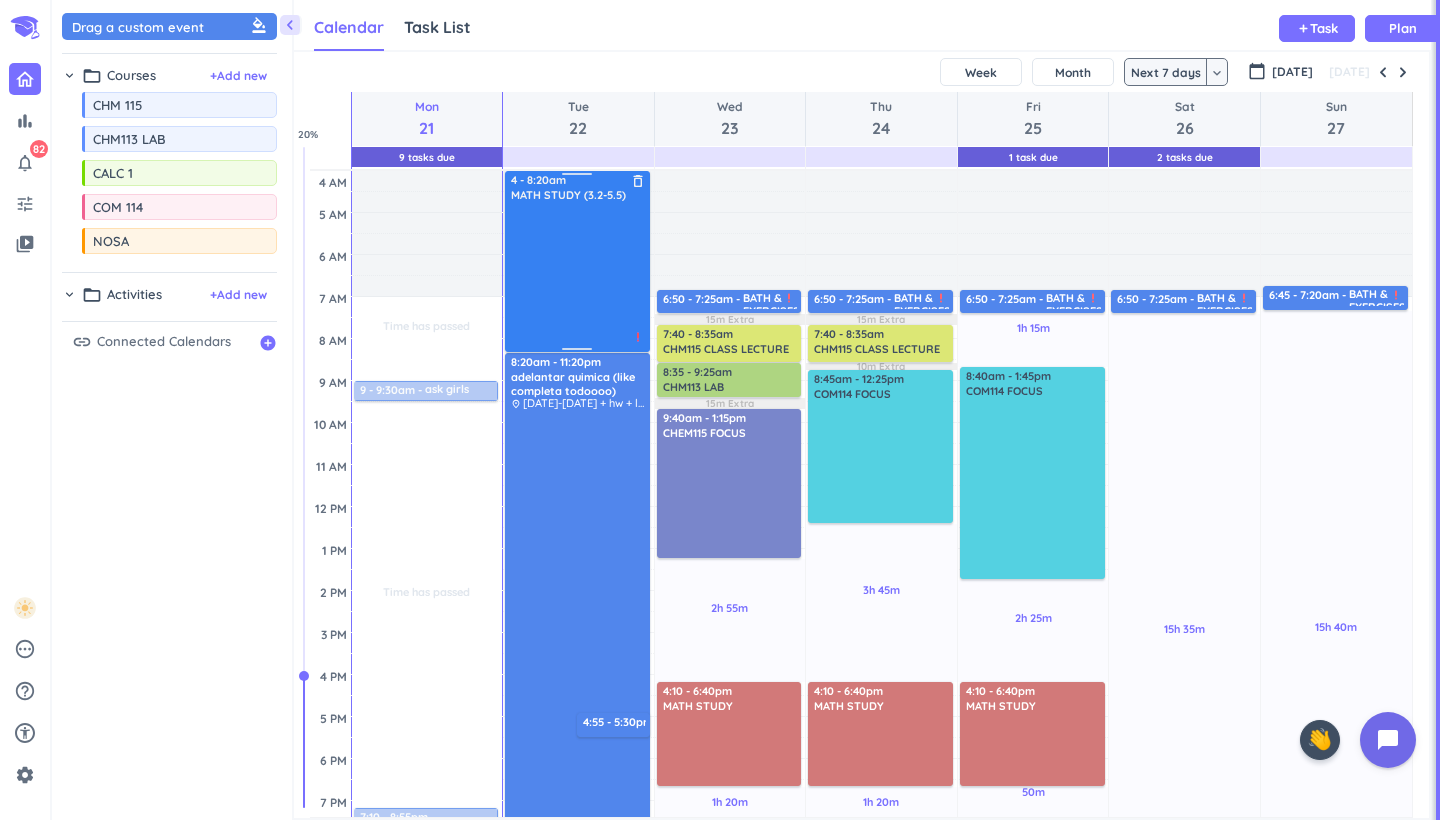 drag, startPoint x: 572, startPoint y: 280, endPoint x: 578, endPoint y: 176, distance: 104.172935 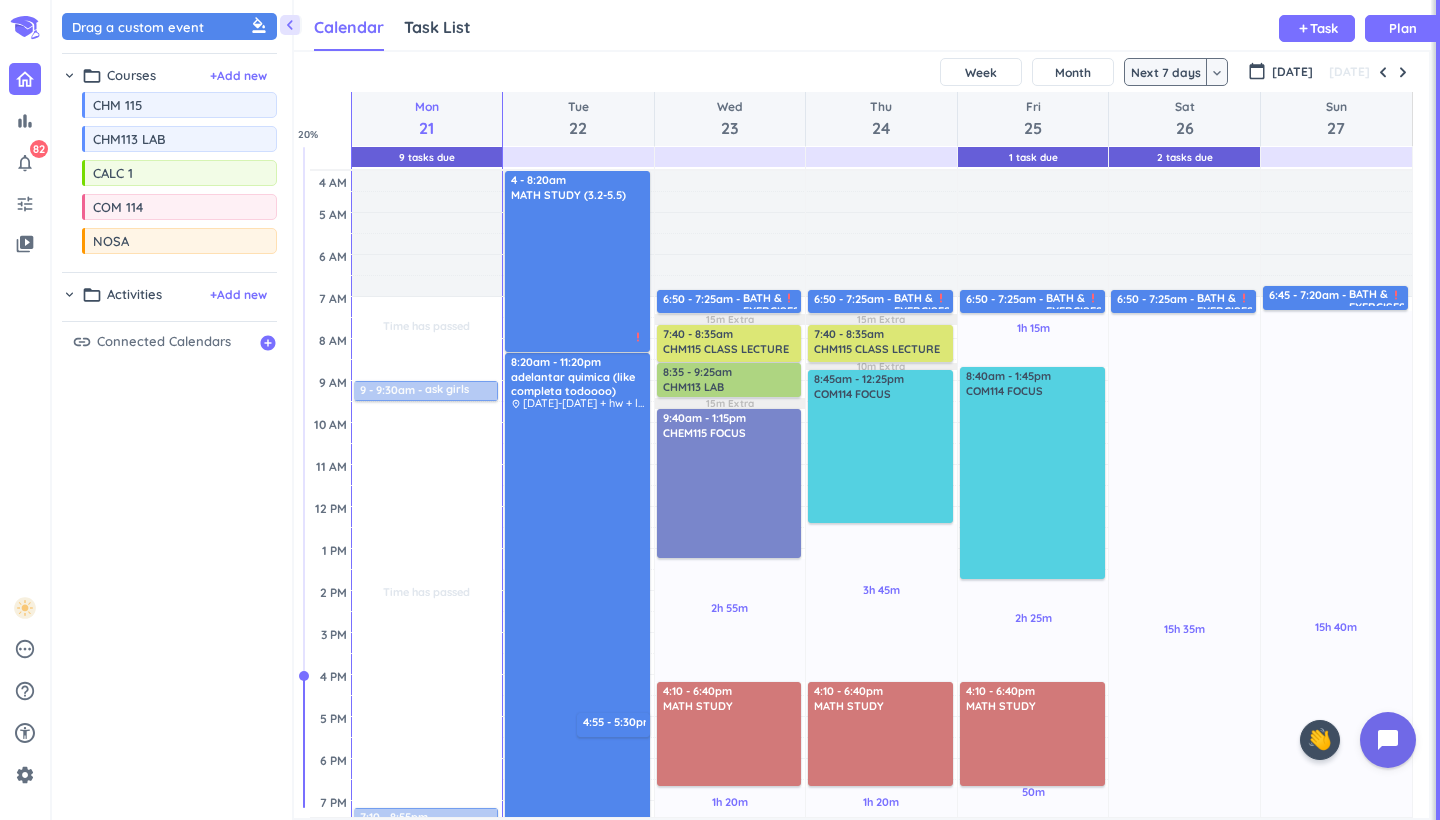 scroll, scrollTop: 362, scrollLeft: 0, axis: vertical 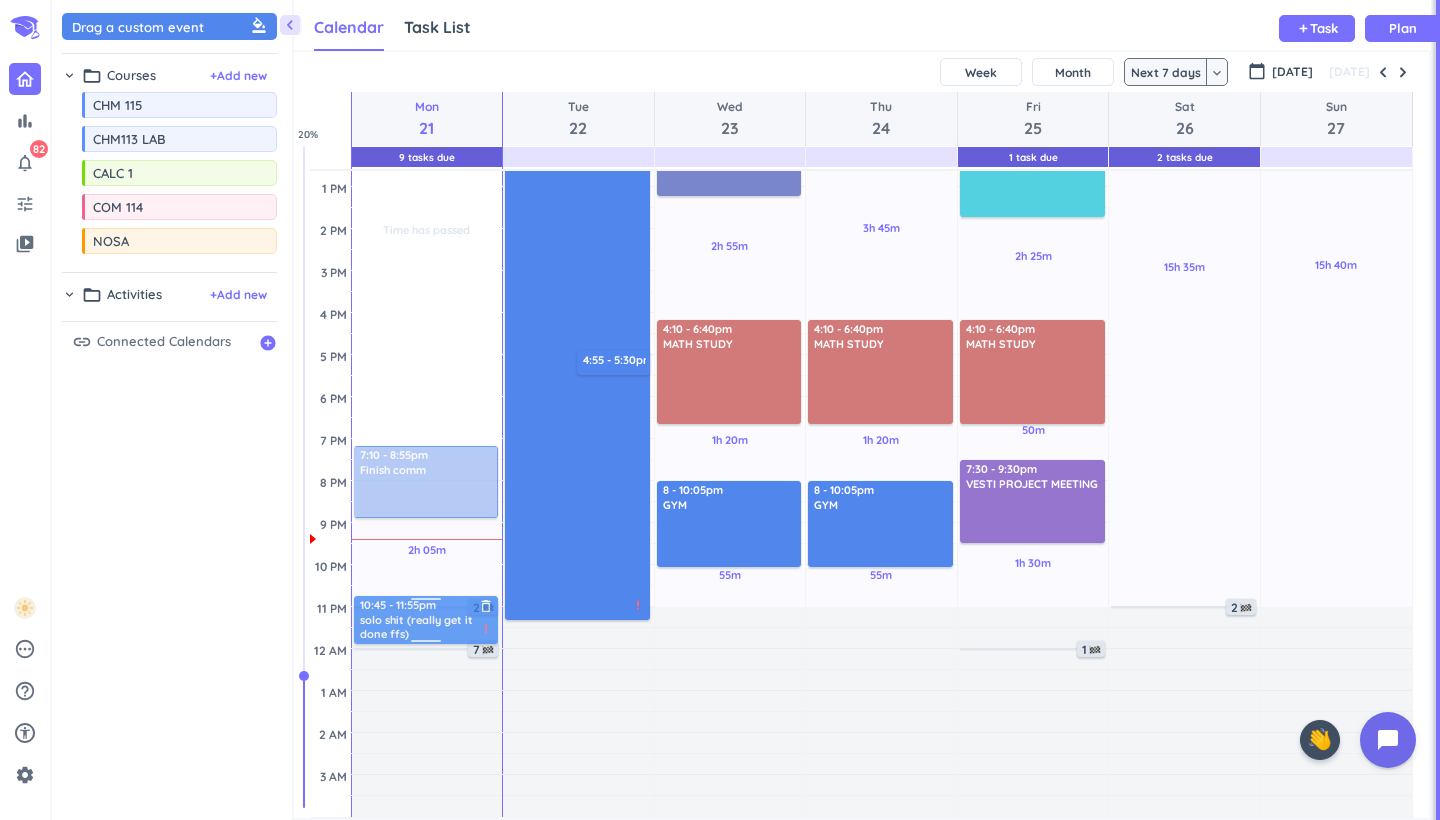 drag, startPoint x: 450, startPoint y: 712, endPoint x: 451, endPoint y: 617, distance: 95.005264 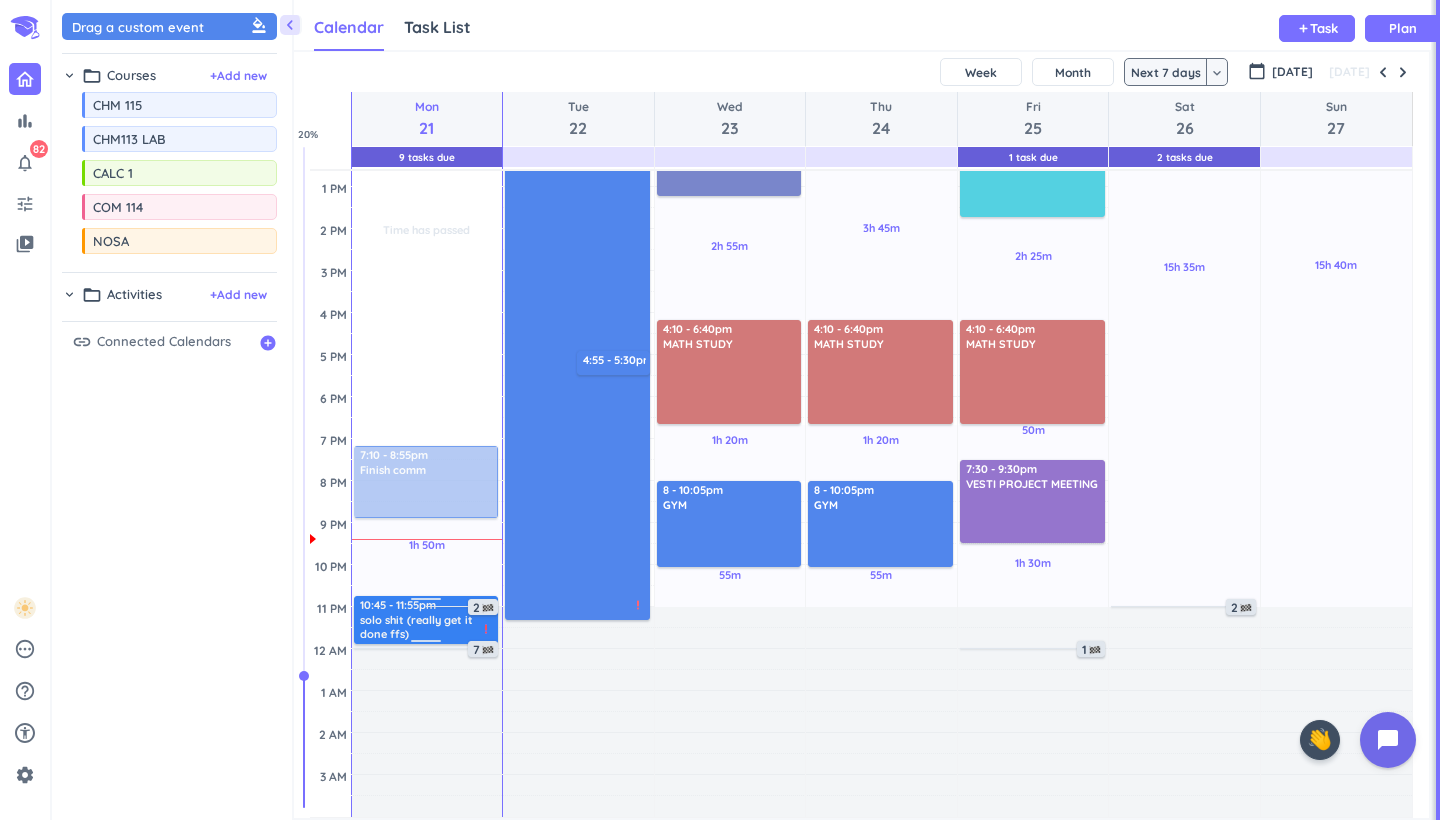 click on "solo shit (really get it done ffs)" at bounding box center (427, 626) 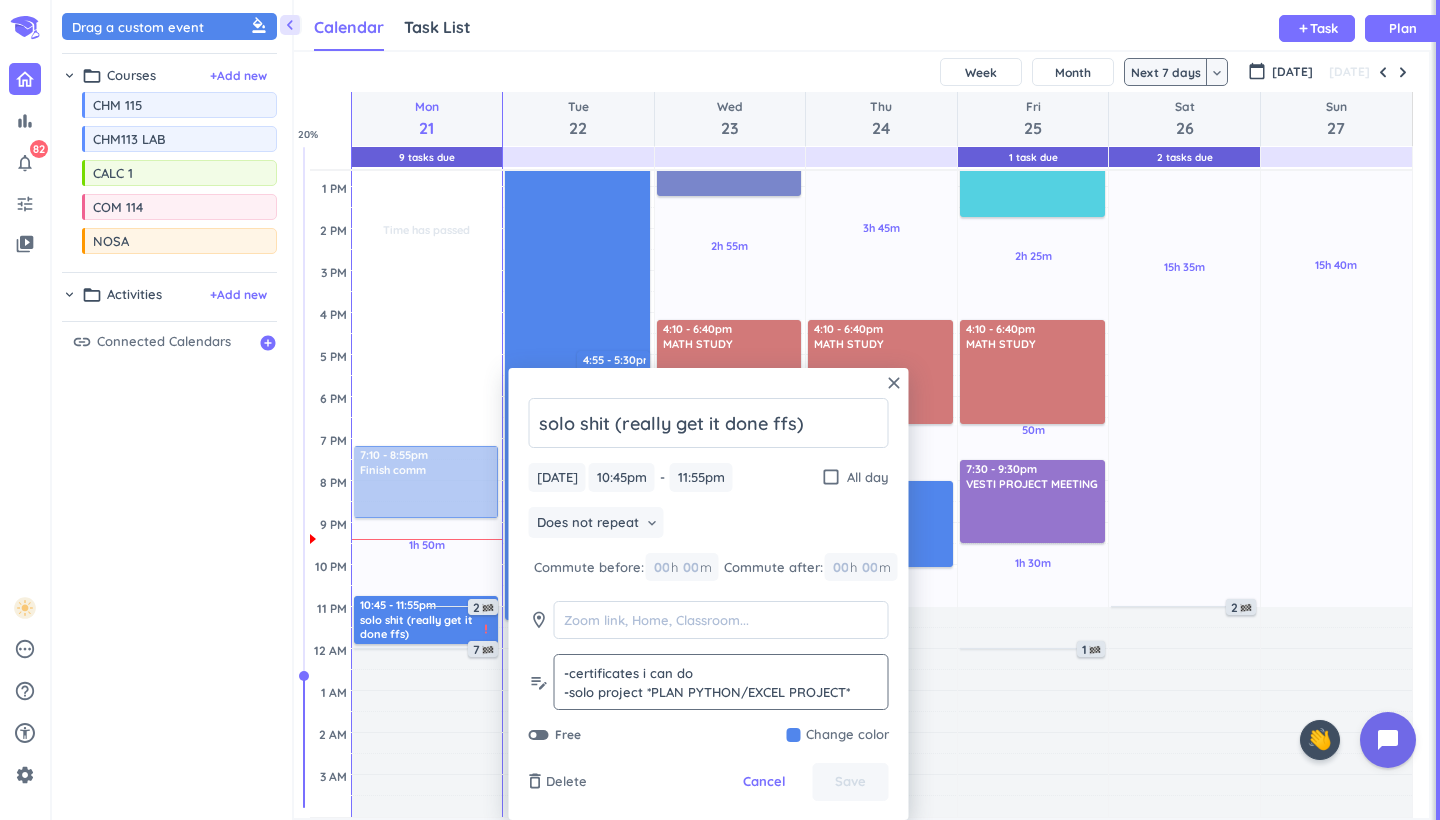 click on "-certificates i can do
-solo project *PLAN PYTHON/EXCEL PROJECT*
-resaerch bs
-[MEDICAL_DATA] email
-search for job at [GEOGRAPHIC_DATA]
-prep for internship bs
-plan lo de la fafsa payment (empezar a pagar en [PERSON_NAME])
-look for scholarships I can apply for (2.9 GPA)" at bounding box center [721, 682] 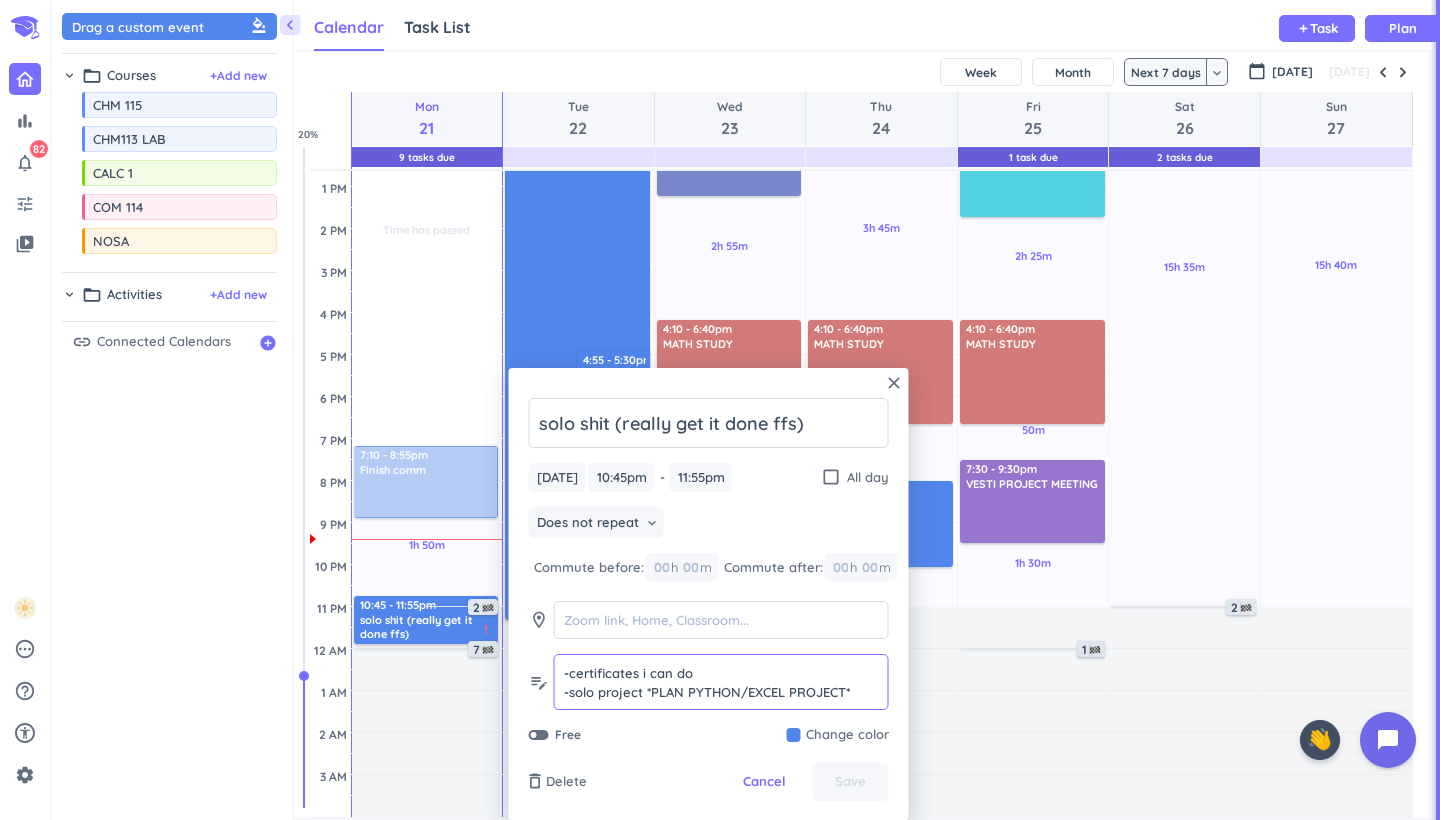 scroll, scrollTop: 71, scrollLeft: 0, axis: vertical 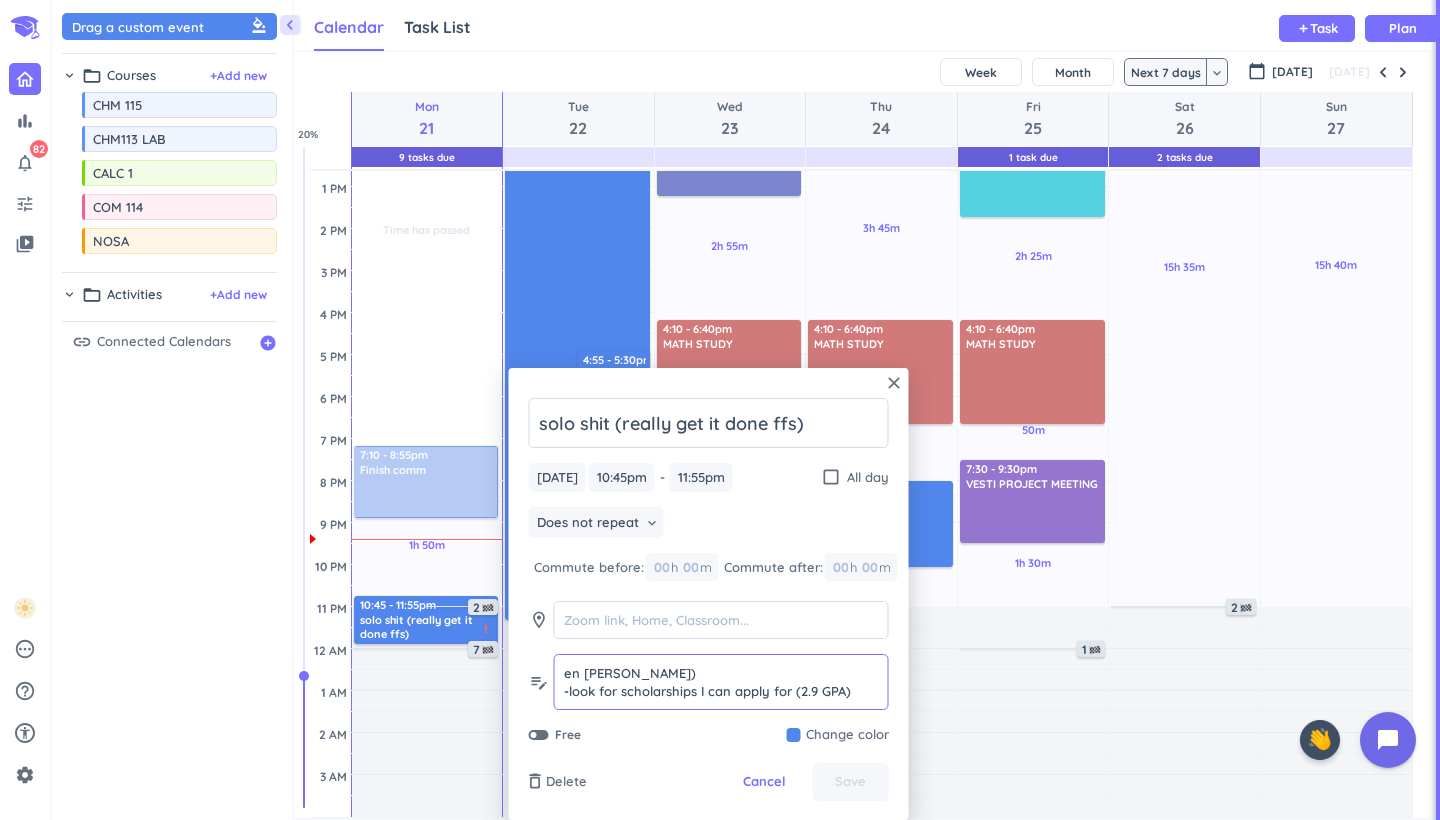 click on "-certificates i can do
-solo project *PLAN PYTHON/EXCEL PROJECT*
-resaerch bs
-[MEDICAL_DATA] email
-search for job at [GEOGRAPHIC_DATA]
-prep for internship bs
-plan lo de la fafsa payment (empezar a pagar en [PERSON_NAME])
-look for scholarships I can apply for (2.9 GPA)" at bounding box center (721, 682) 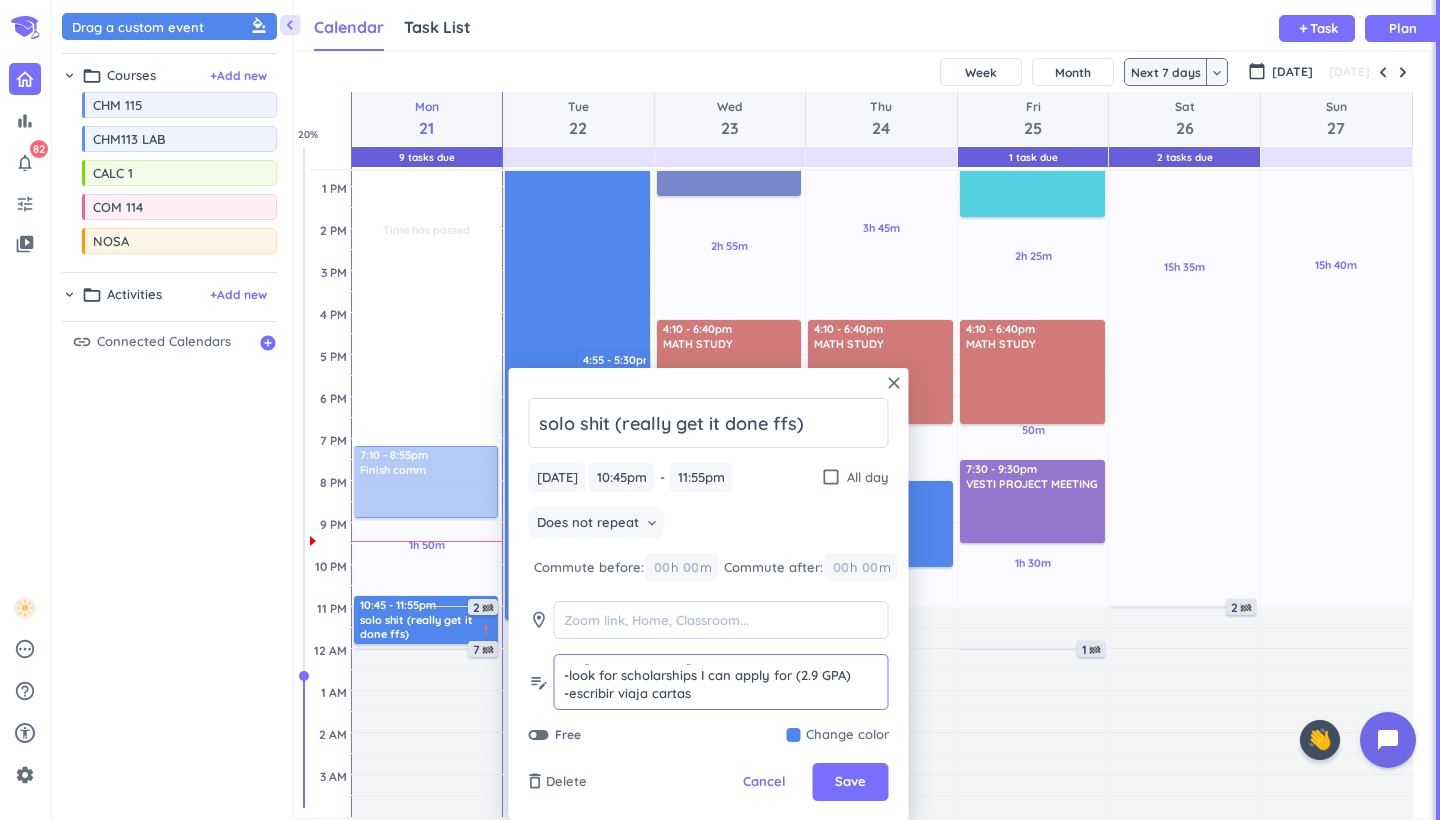 scroll, scrollTop: 161, scrollLeft: 0, axis: vertical 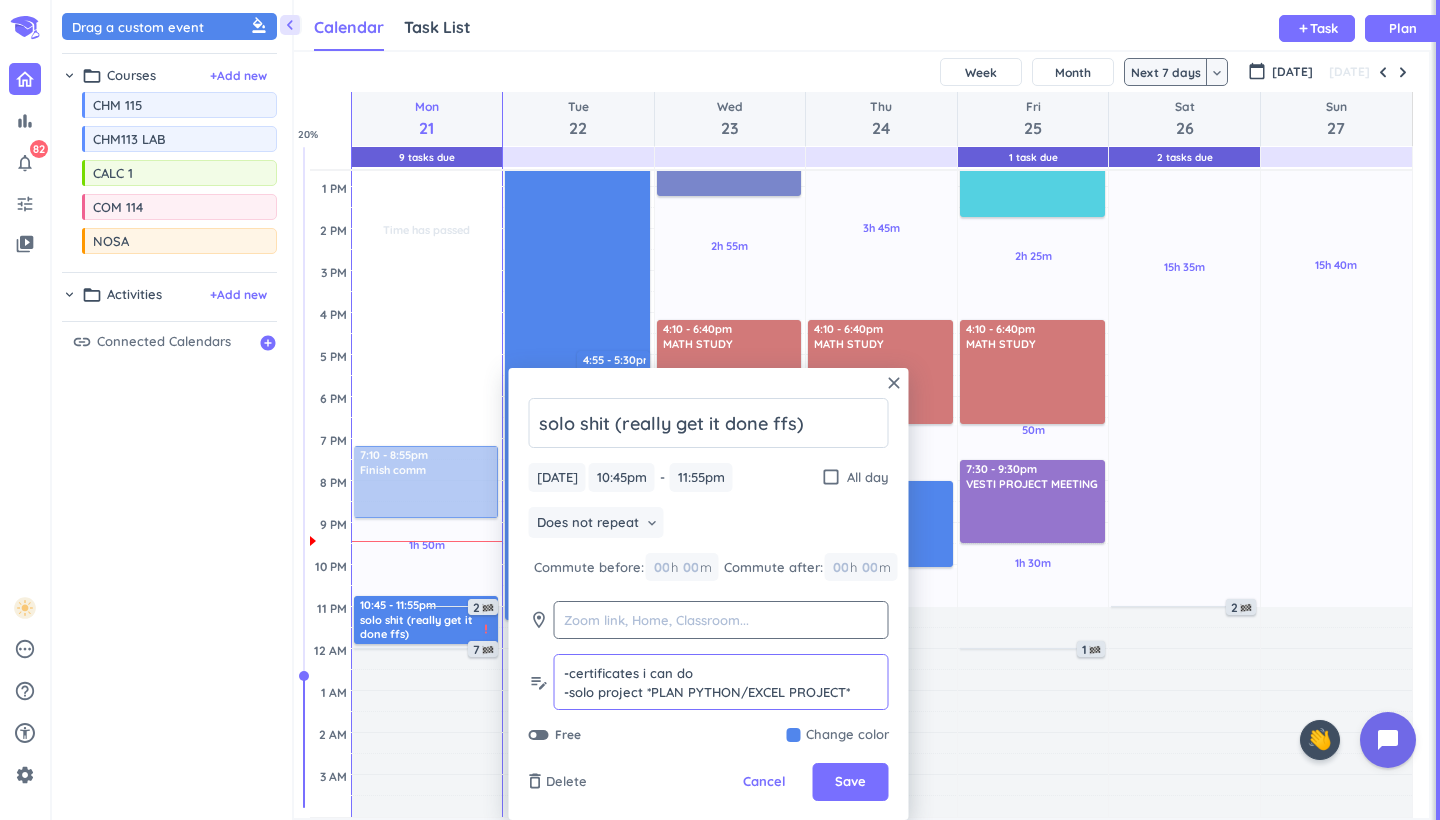 drag, startPoint x: 759, startPoint y: 675, endPoint x: 581, endPoint y: 635, distance: 182.43903 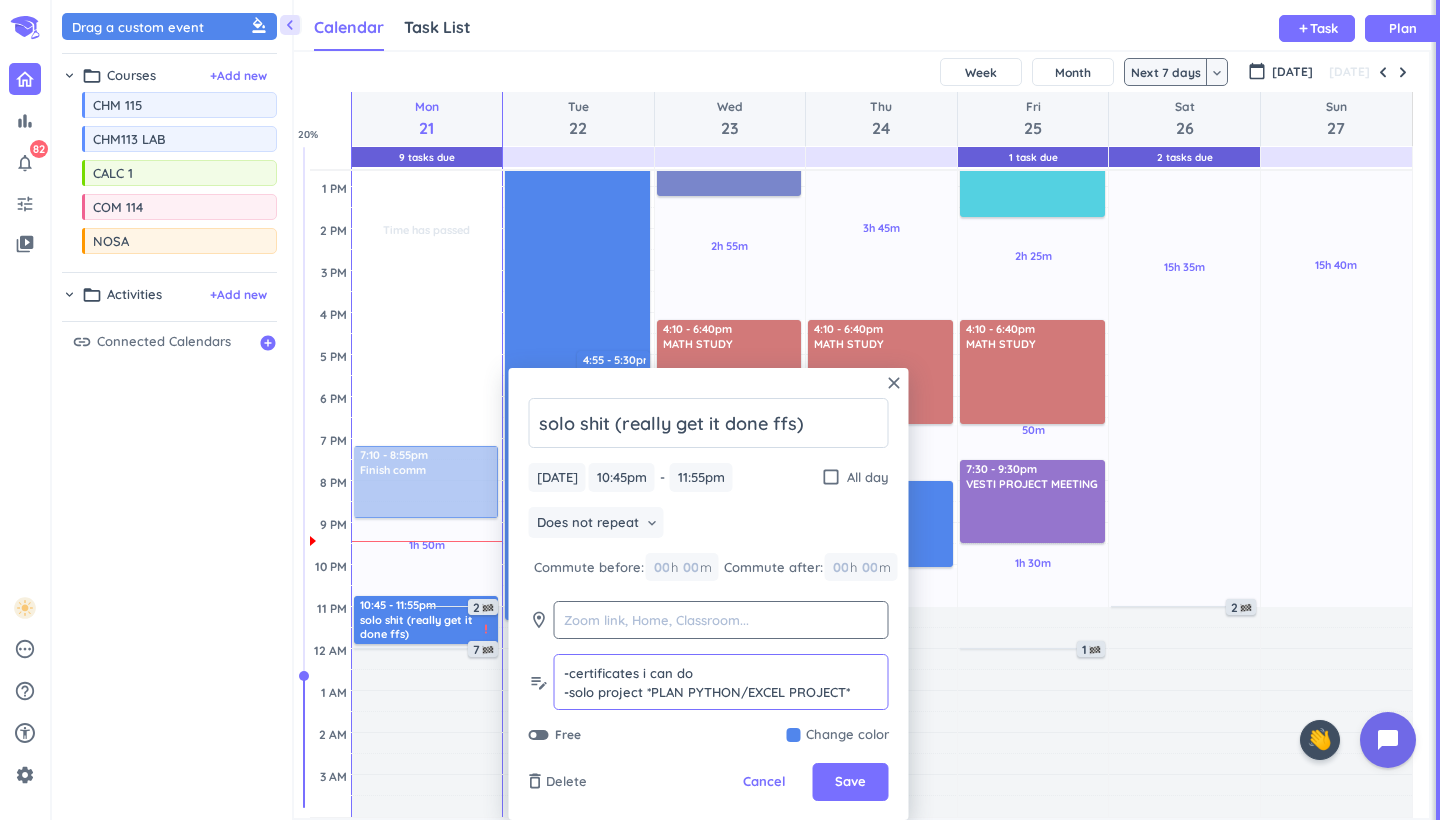 click on "solo shit (really get it done ffs) [DATE] [DATE]   10:45pm 10:45pm - 11:55pm 11:55pm check_box_outline_blank All day Does not repeat keyboard_arrow_down Commute before: 00 h 00 m Commute after: 00 h 00 m room edit_note -certificates i can do
-solo project *PLAN PYTHON/EXCEL PROJECT*
-resaerch bs
-[MEDICAL_DATA] email
-search for job at Purdue
-prep for internship bs
-plan lo de la fafsa payment (empezar a pagar en [PERSON_NAME])
-look for scholarships I can apply for (2.9 GPA)
-escribir viaja cartas
-certificates i can do
-solo project *PLAN PYTHON/EXCEL PROJECT*
-resaerch bs
-[MEDICAL_DATA] email
-search for job at [GEOGRAPHIC_DATA]
-prep for internship bs
-plan lo de la fafsa payment (empezar a pagar en [PERSON_NAME])
-look for scholarships I can apply for (2.9 GPA)
-escribir viaja cartas
Free Change color" at bounding box center [709, 571] 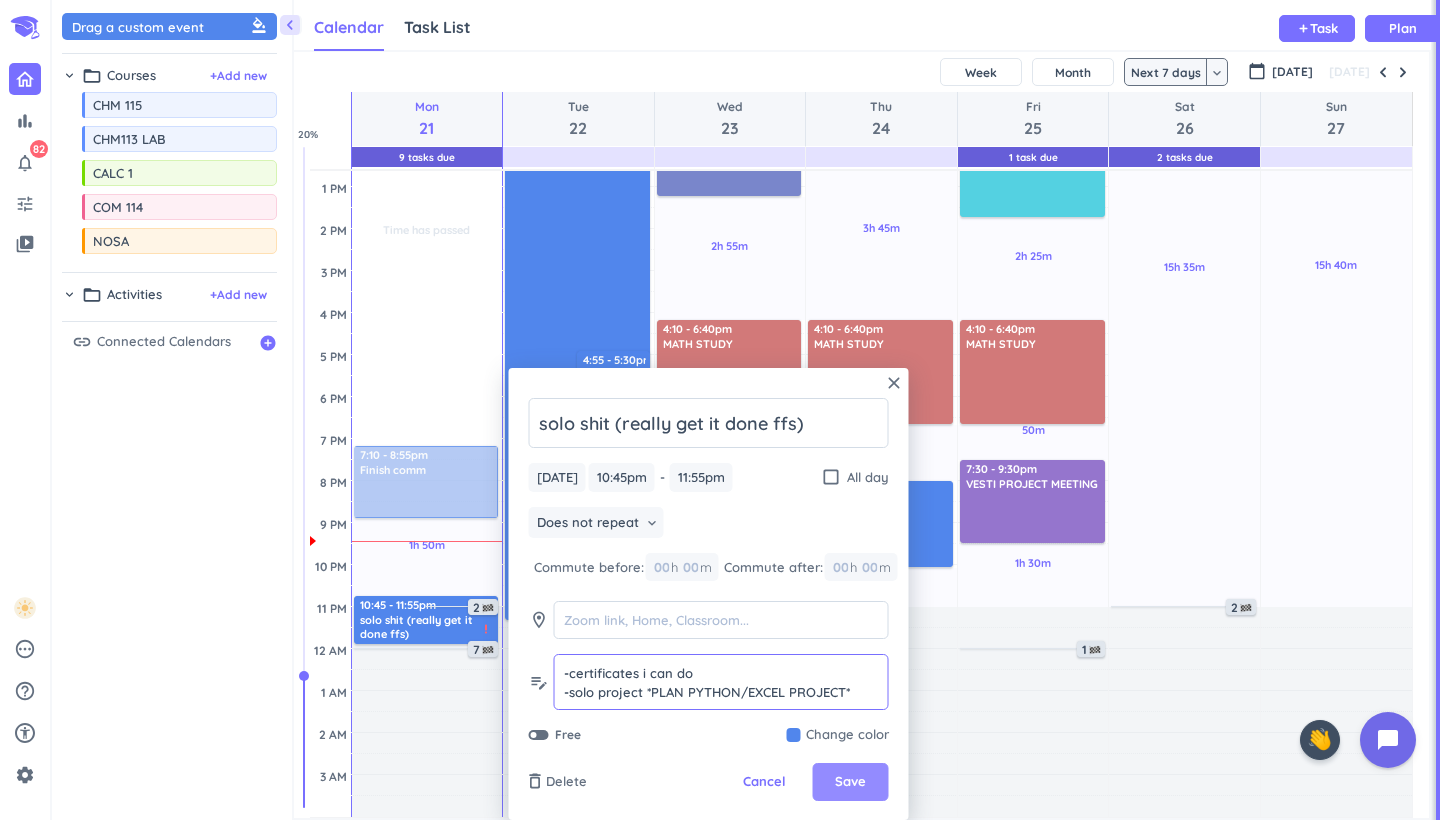 type on "-certificates i can do
-solo project *PLAN PYTHON/EXCEL PROJECT*
-resaerch bs
-[MEDICAL_DATA] email
-search for job at [GEOGRAPHIC_DATA]
-prep for internship bs
-plan lo de la fafsa payment (empezar a pagar en [PERSON_NAME])
-look for scholarships I can apply for (2.9 GPA)
-escribir viaja cartas" 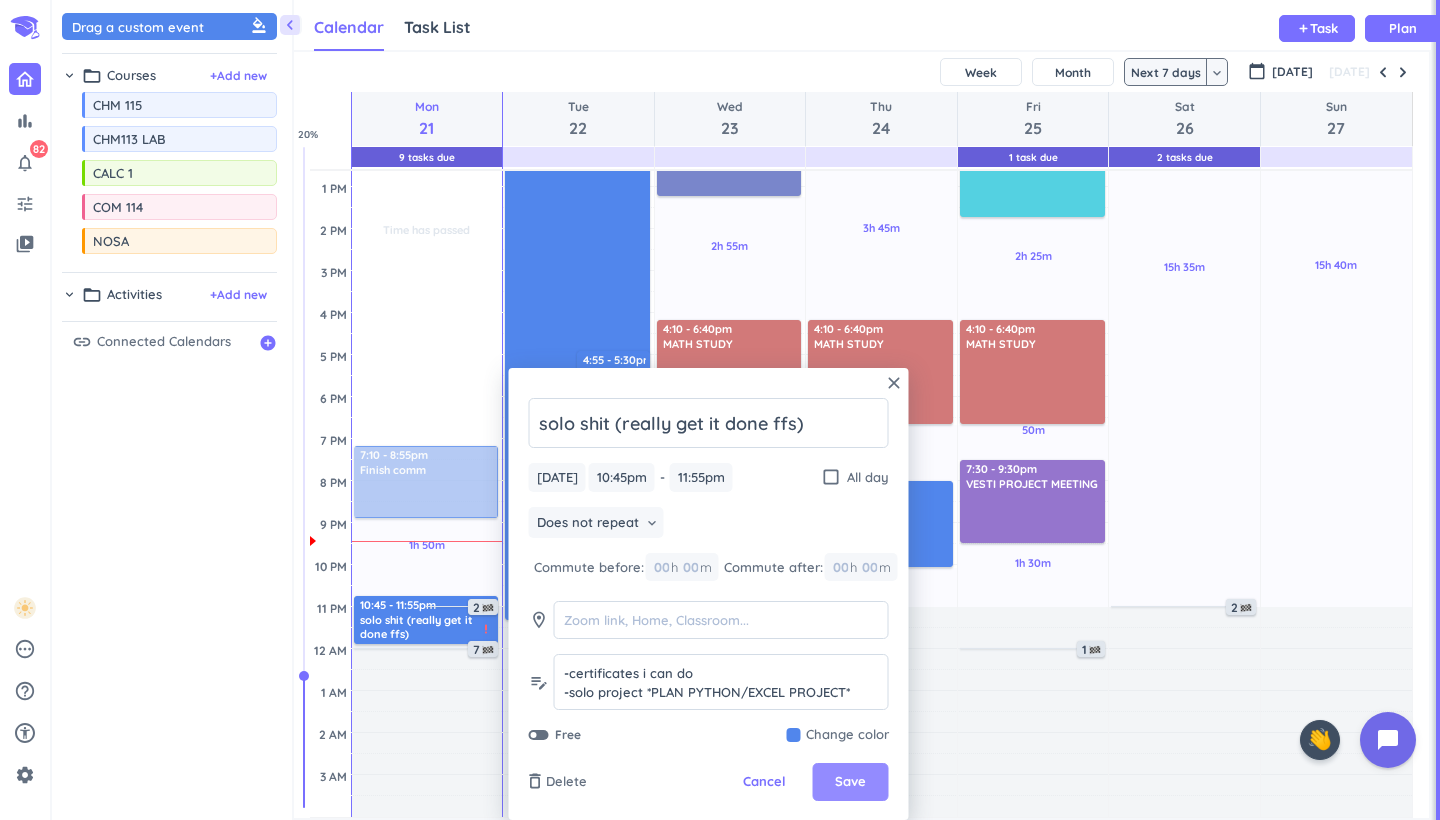 click on "Save" at bounding box center [850, 782] 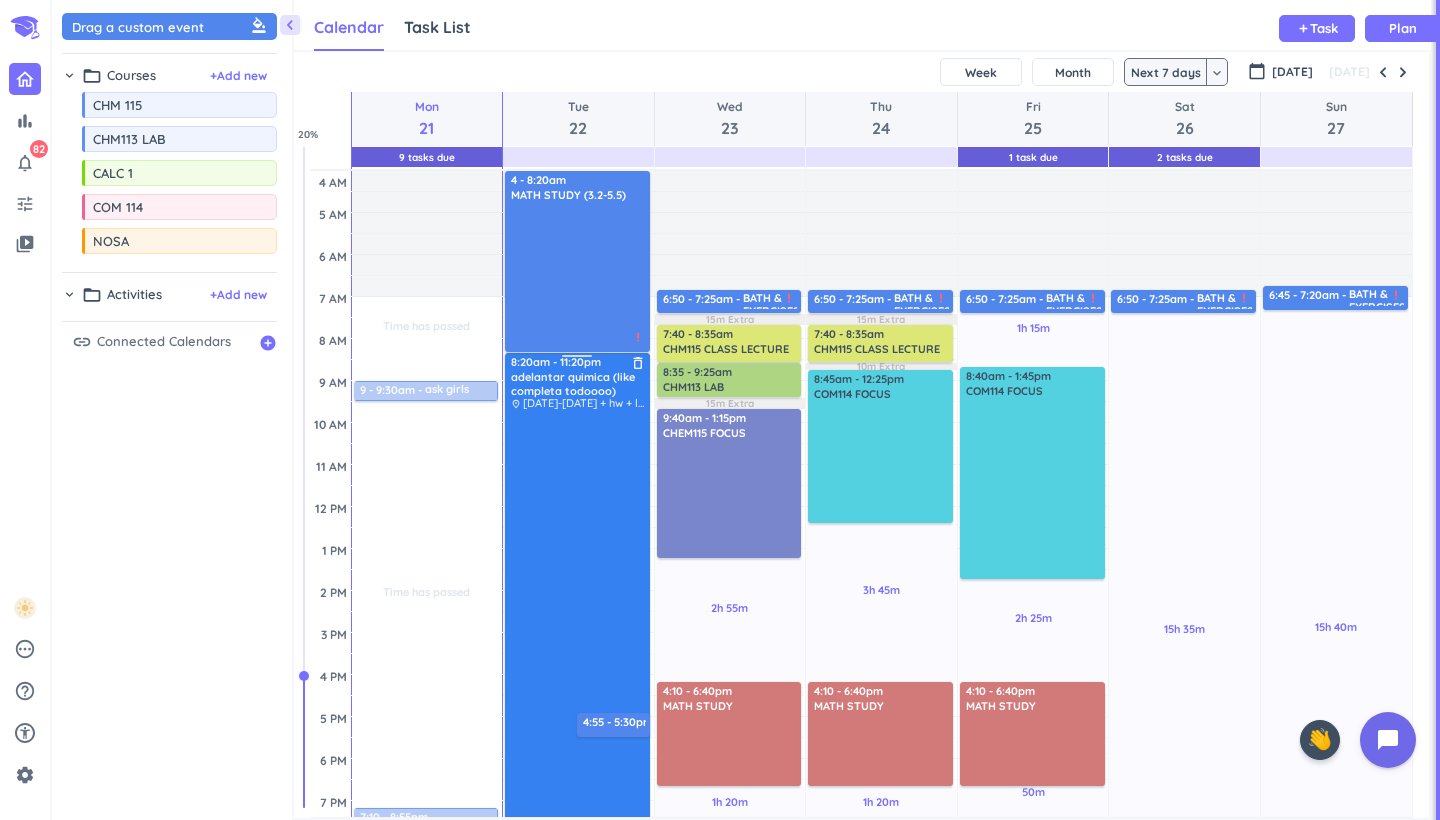 scroll, scrollTop: 0, scrollLeft: 0, axis: both 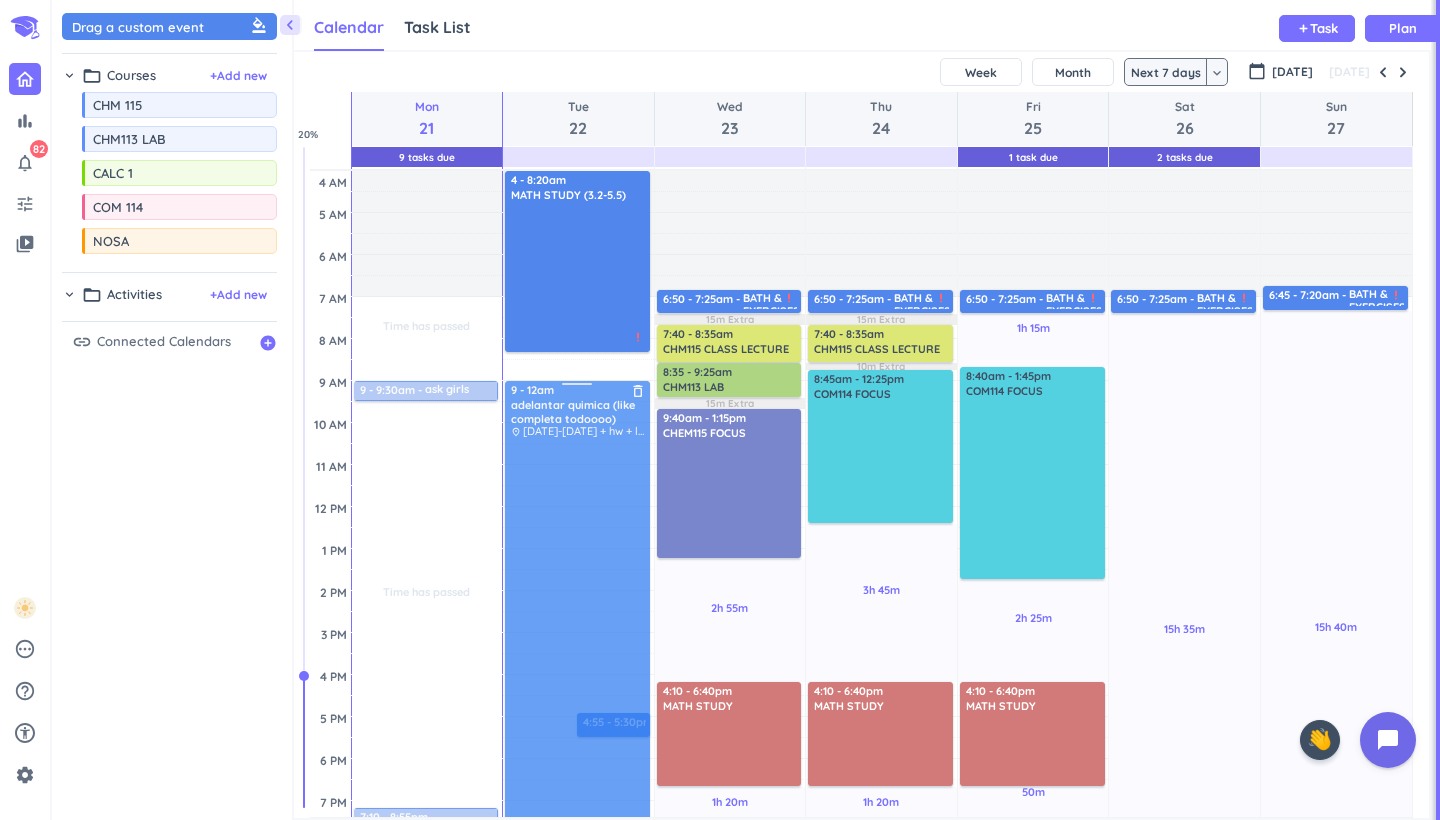 drag, startPoint x: 590, startPoint y: 408, endPoint x: 590, endPoint y: 431, distance: 23 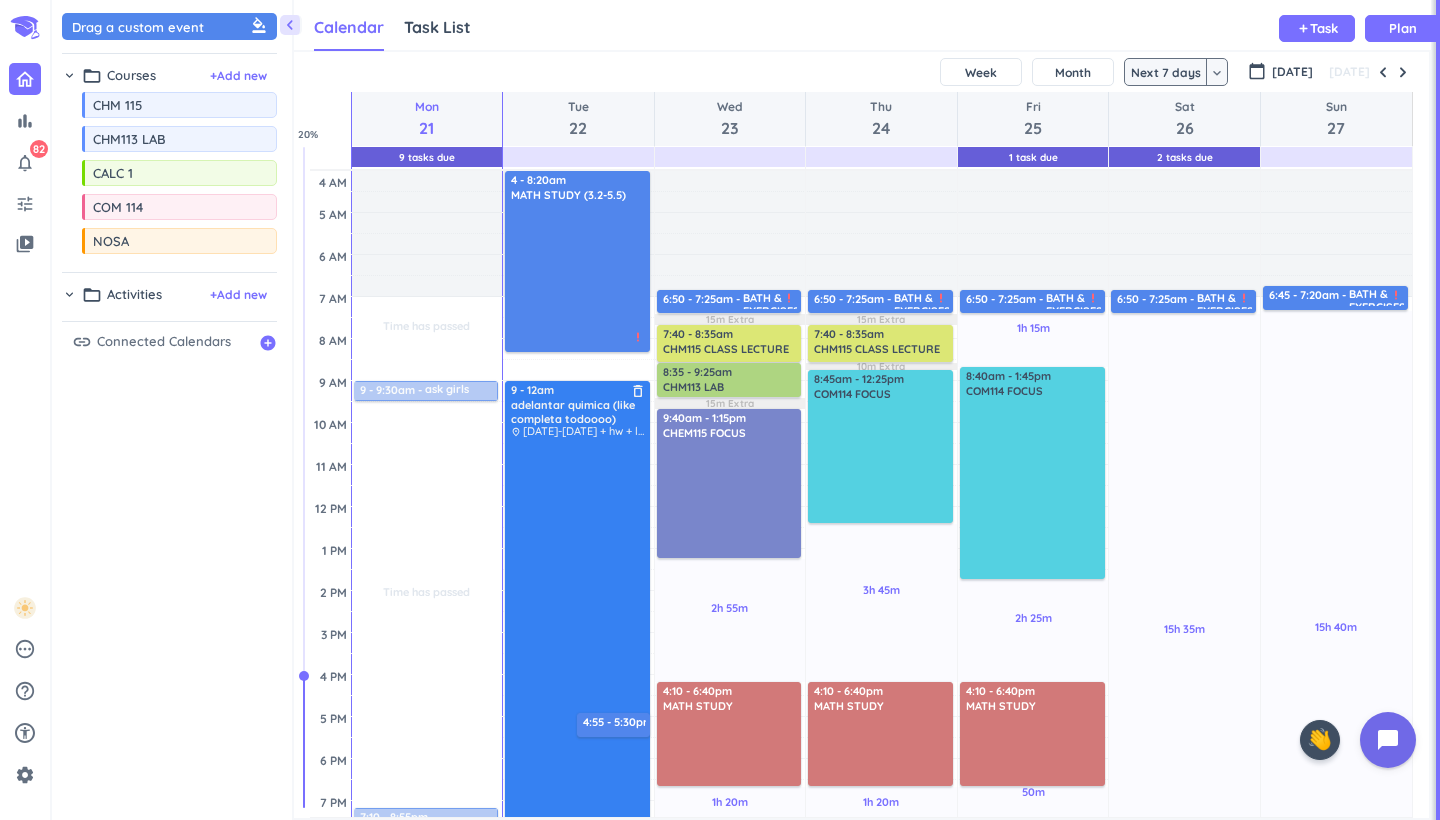 click at bounding box center [578, 722] 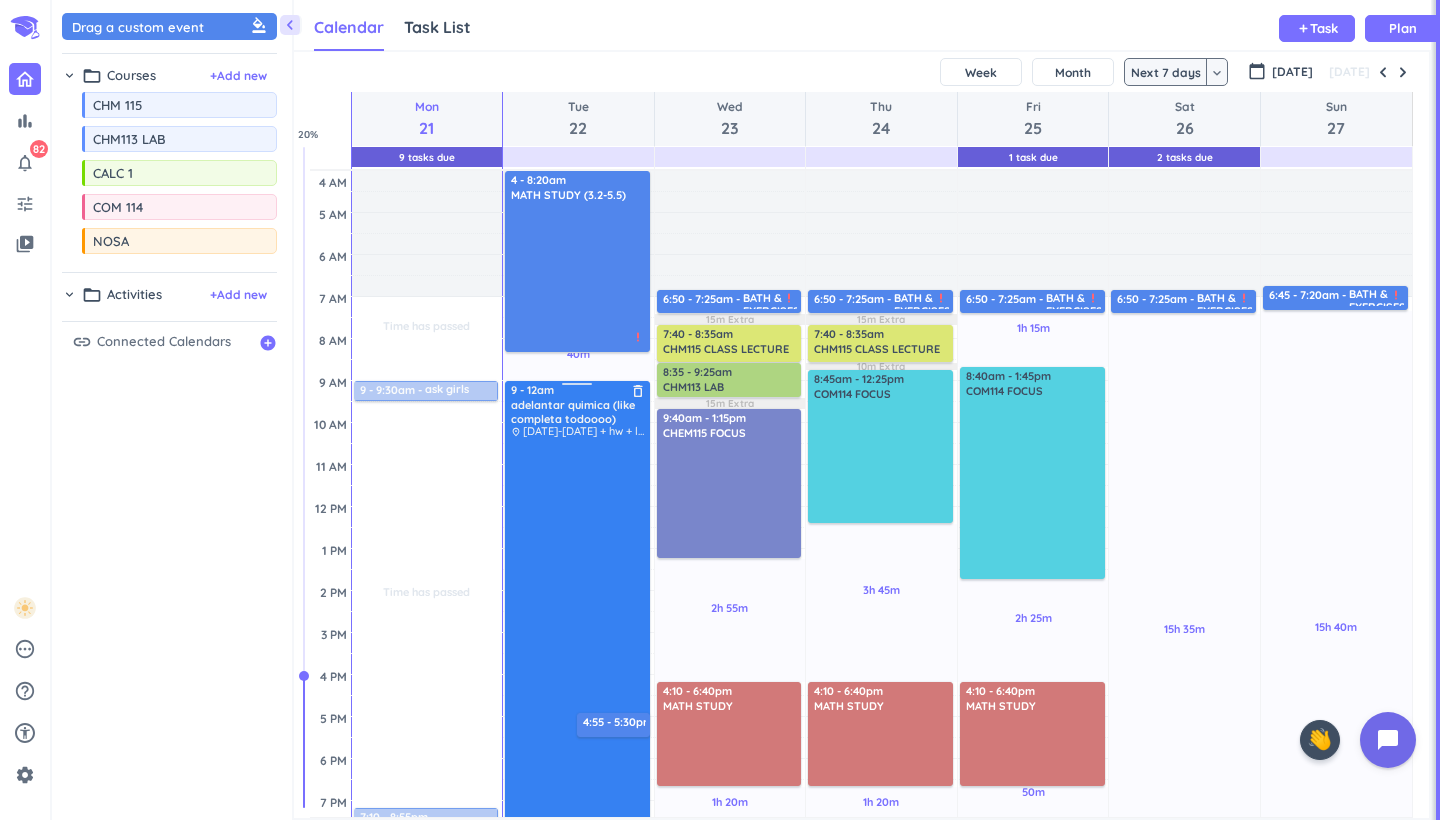 click at bounding box center [578, 722] 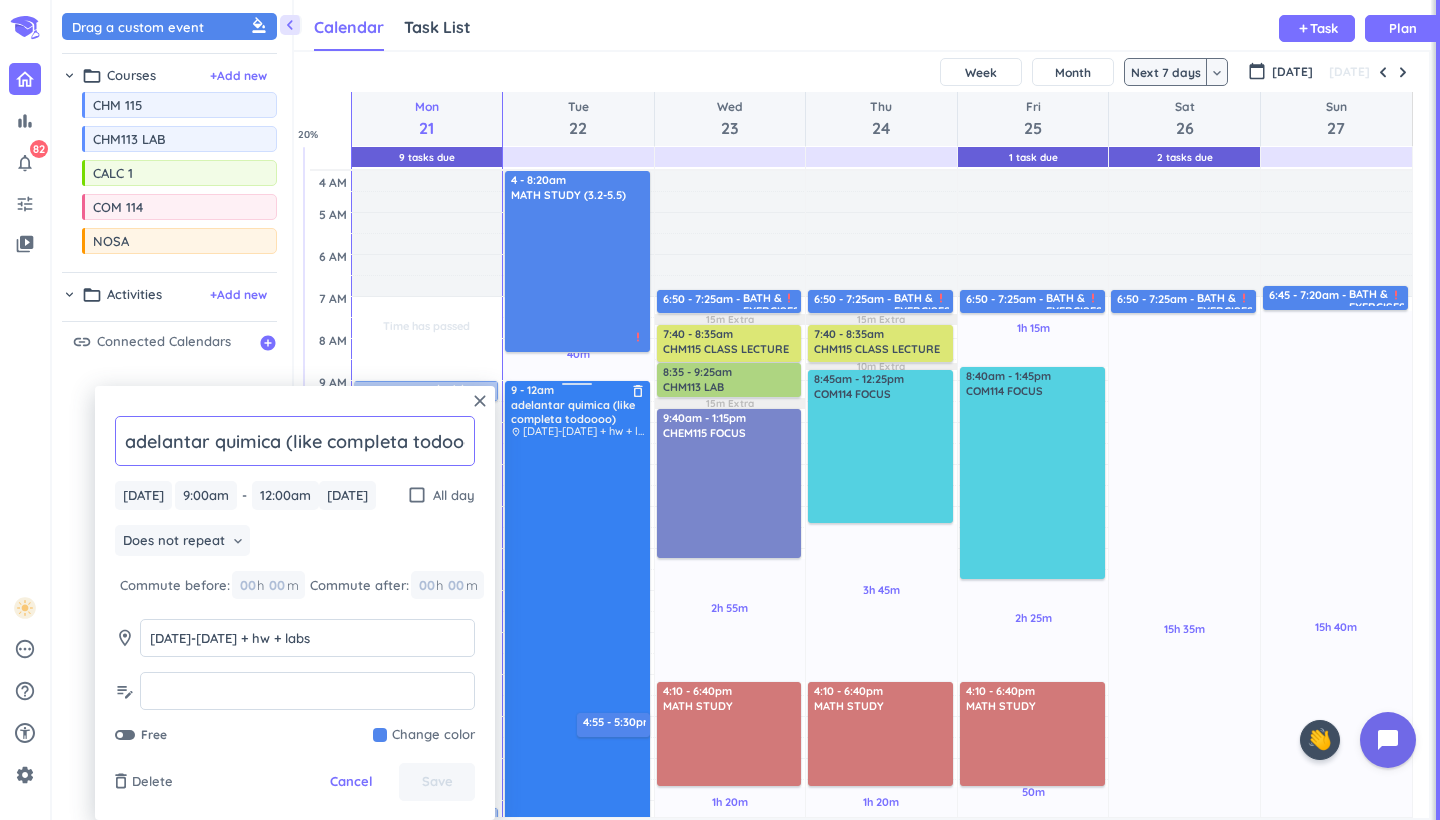 scroll, scrollTop: 0, scrollLeft: 30, axis: horizontal 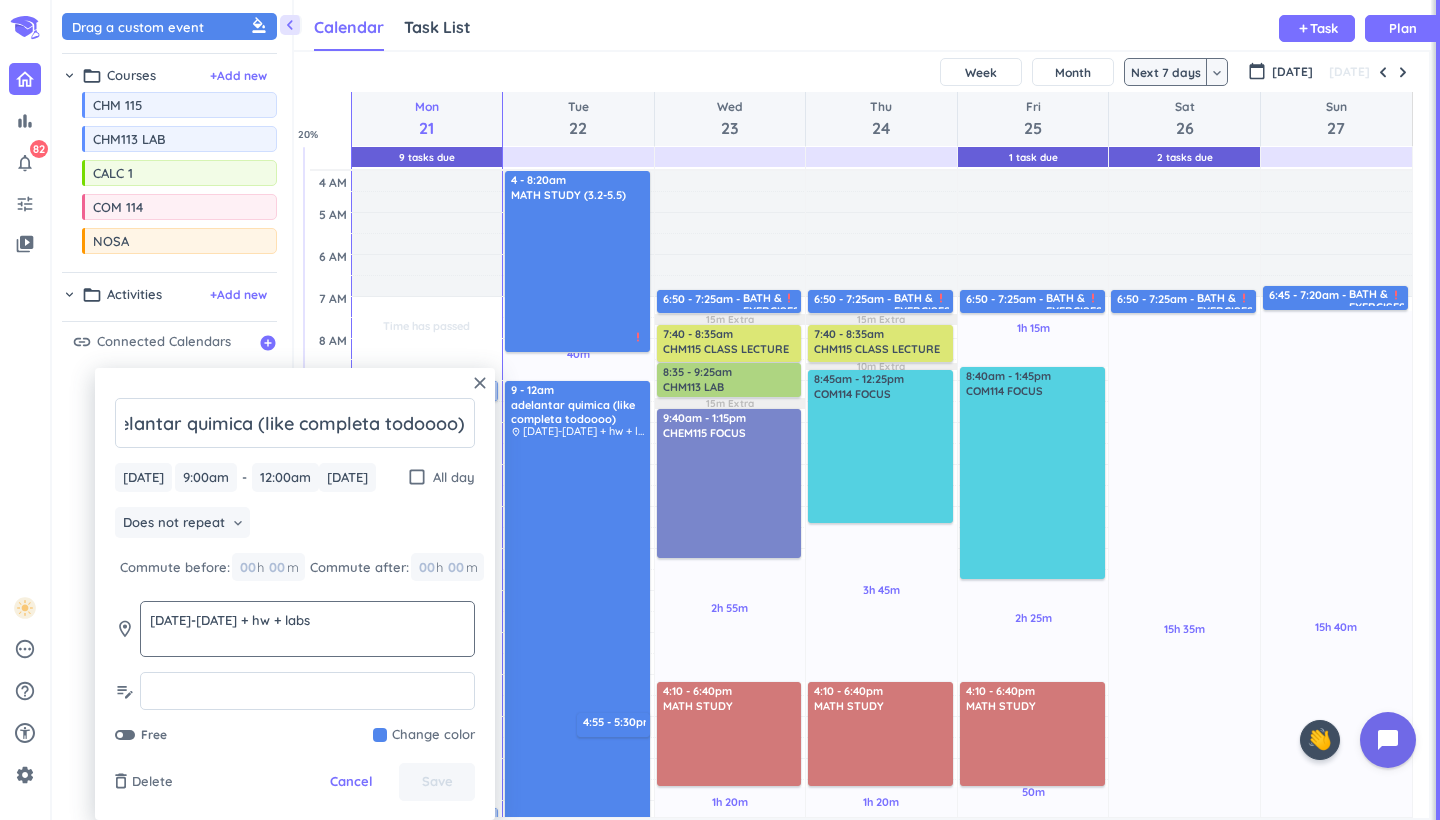 click on "[DATE]-[DATE] + hw + labs" at bounding box center (307, 638) 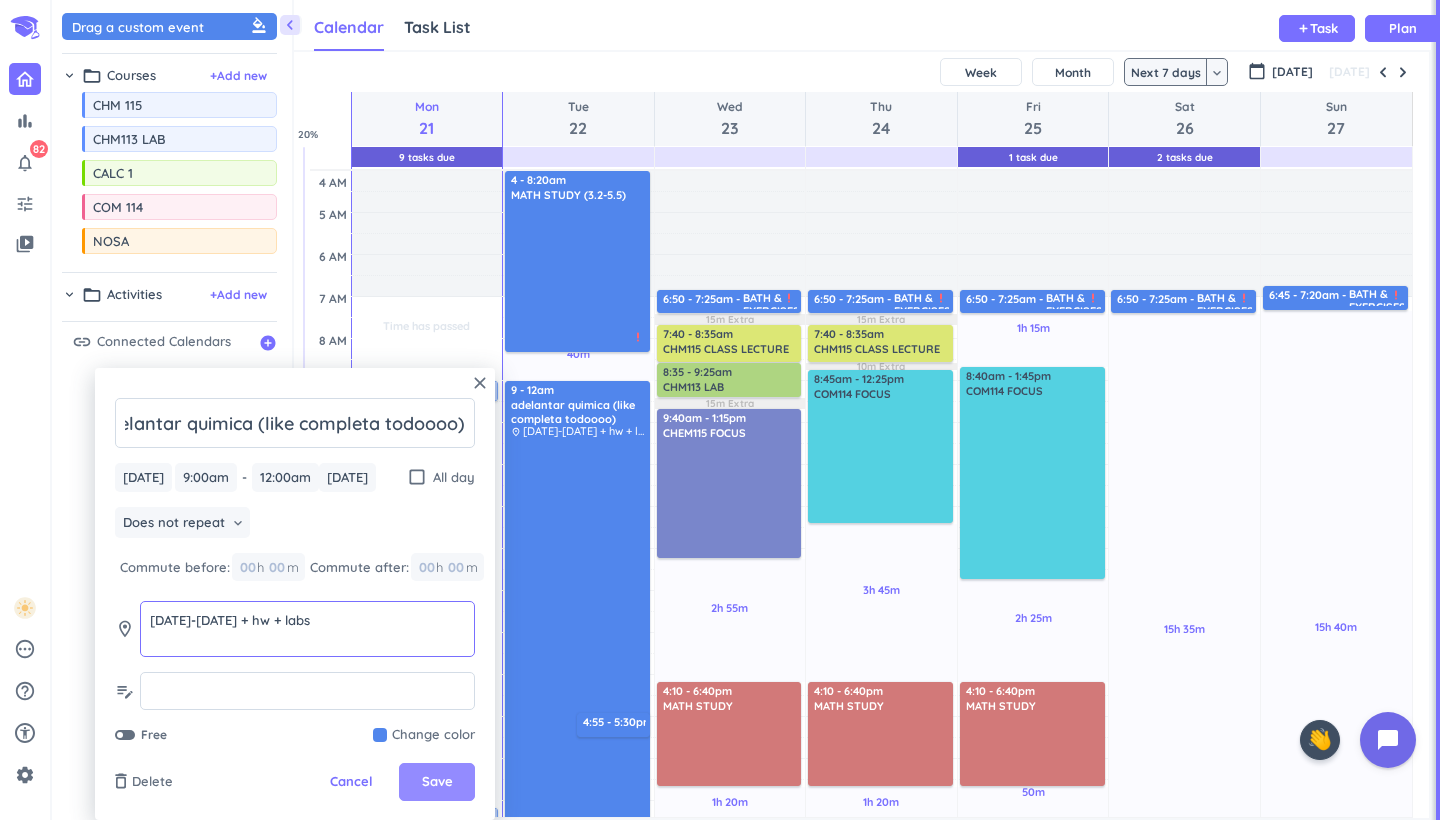 type on "[DATE]-[DATE] + hw + labs" 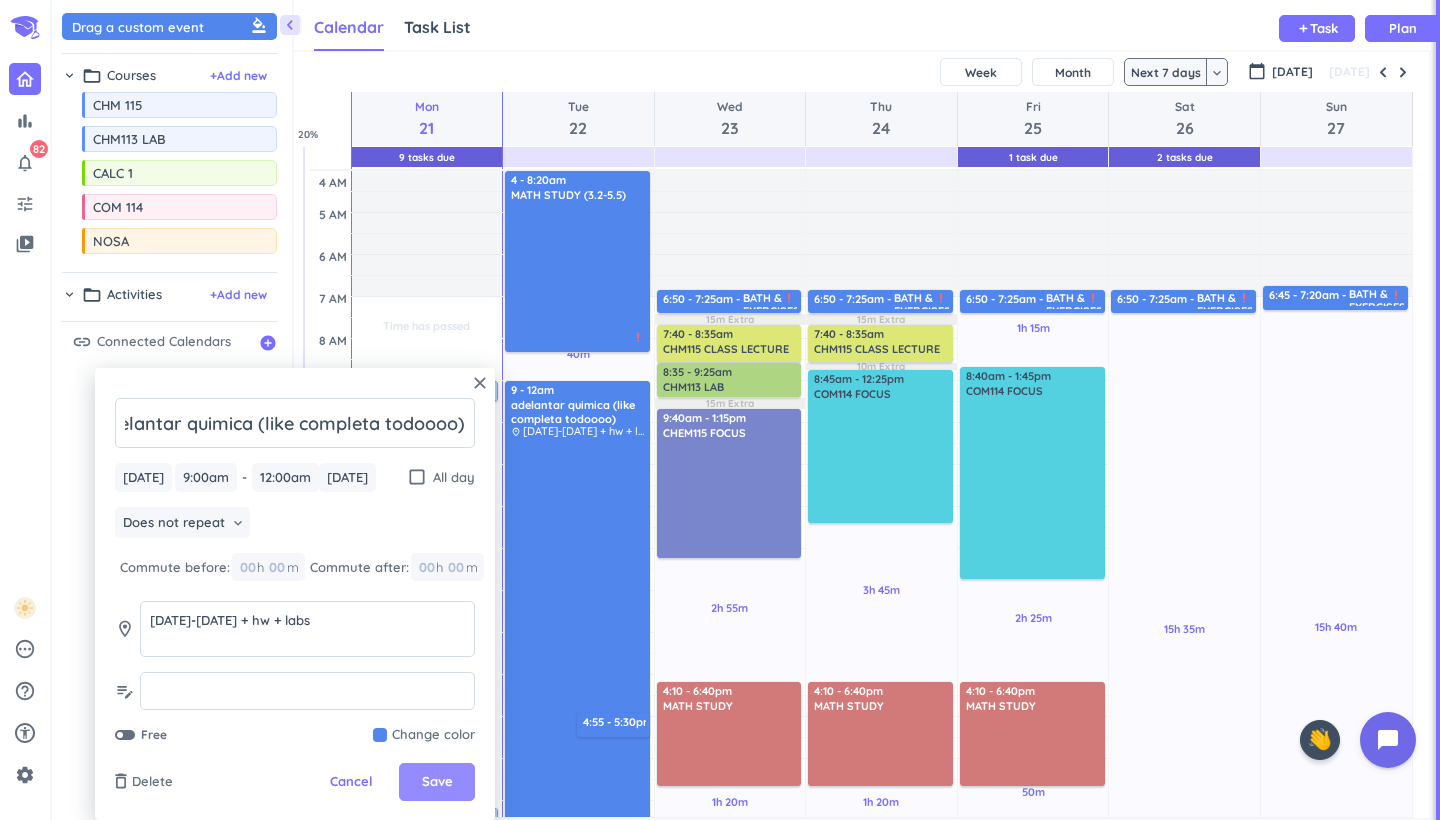 click on "Save" at bounding box center (437, 782) 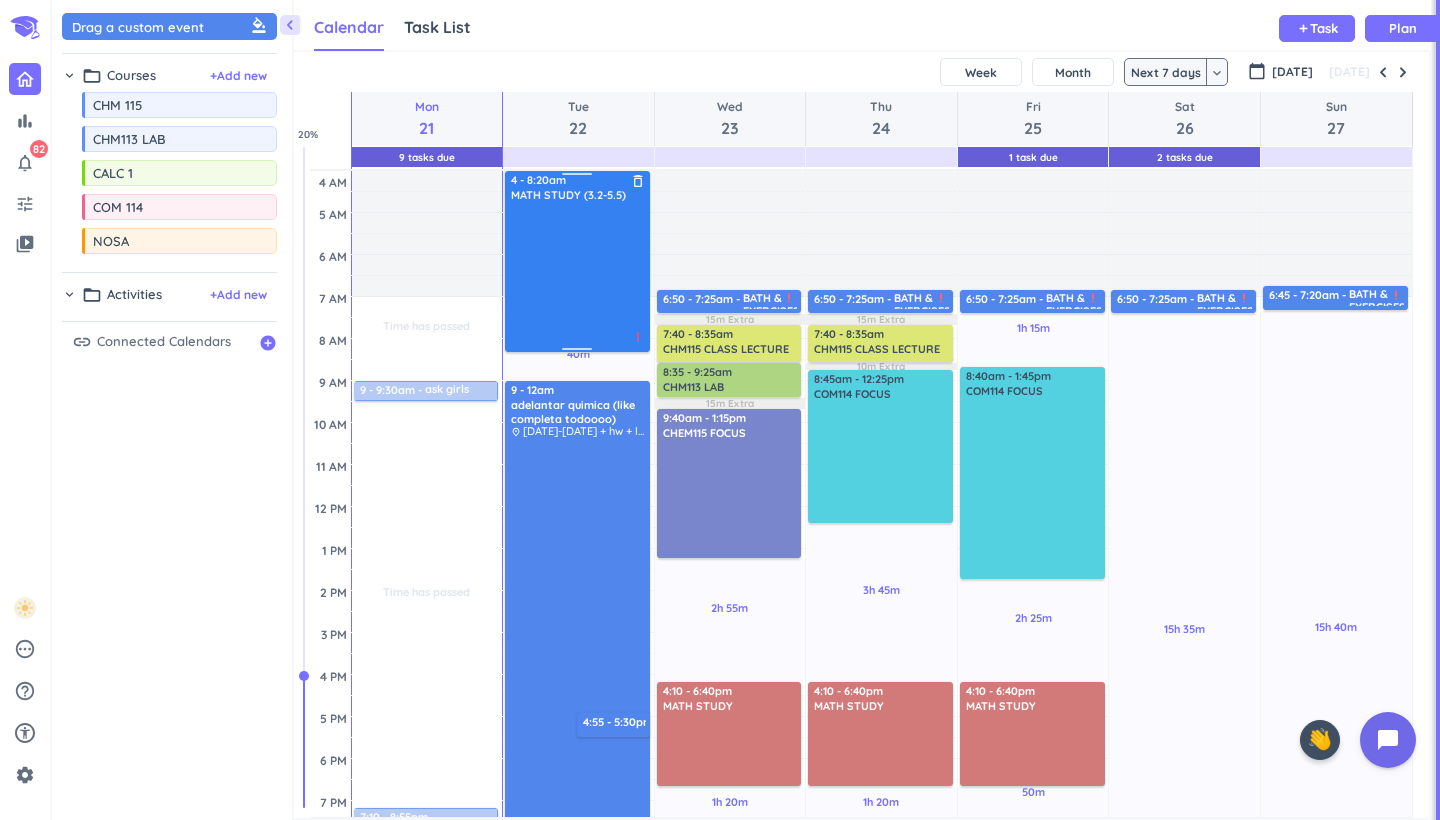 scroll, scrollTop: 0, scrollLeft: 0, axis: both 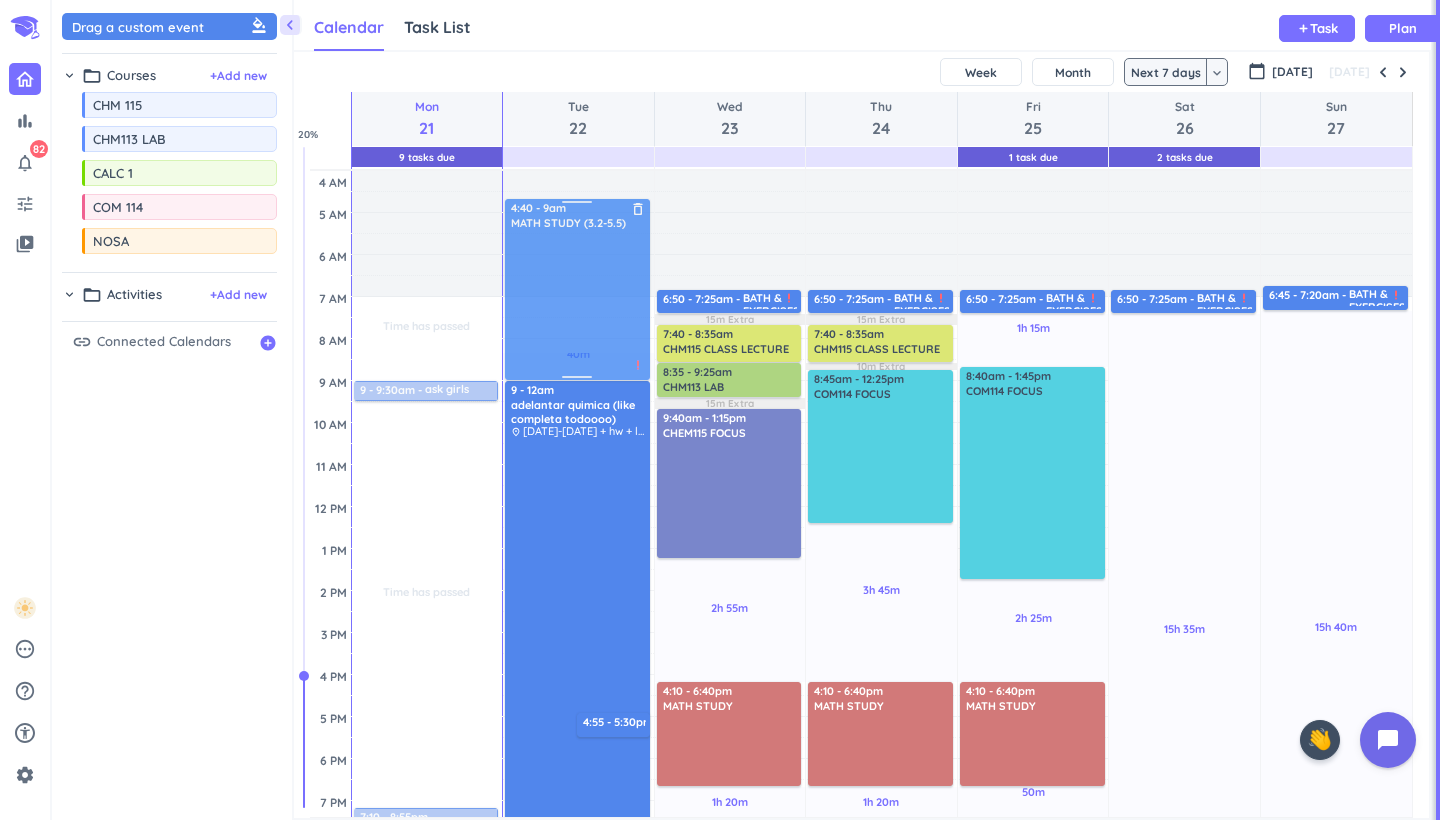 drag, startPoint x: 591, startPoint y: 331, endPoint x: 592, endPoint y: 360, distance: 29.017237 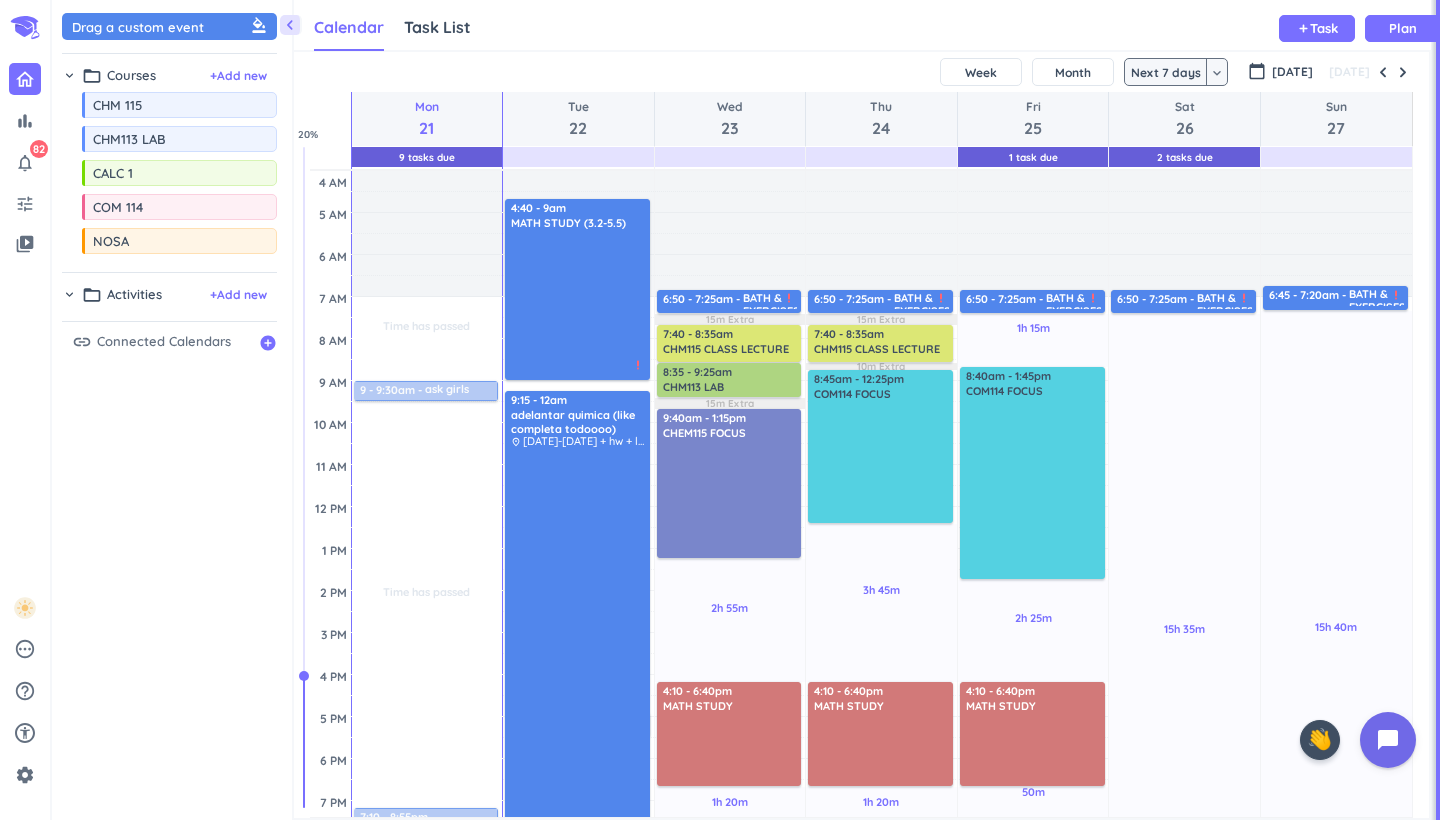 click on "Adjust Awake Time Adjust Awake Time 9 - 12am adelantar quimica (like completa todoooo) delete_outline place [DATE]-[DATE] + hw + labs
priority_high 4:55 - 5:30pm decir papa delete_outline 4:40 - 9am MATH STUDY (3.2-5.5) delete_outline priority_high 9:15 - 12am adelantar quimica (like completa todoooo) delete_outline place [DATE]-[DATE] + hw + labs
priority_high" at bounding box center [578, 675] 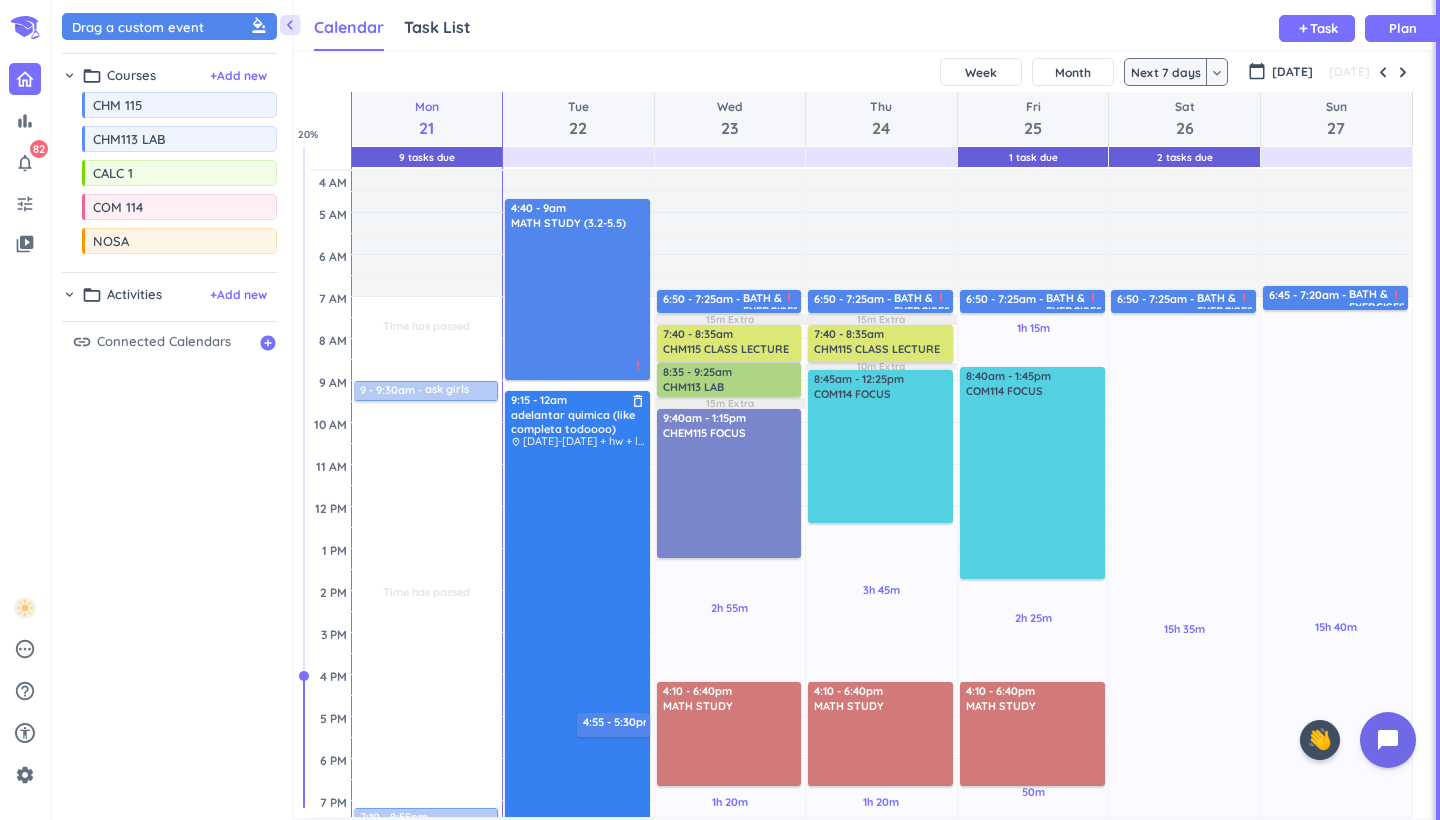 scroll, scrollTop: 289, scrollLeft: 0, axis: vertical 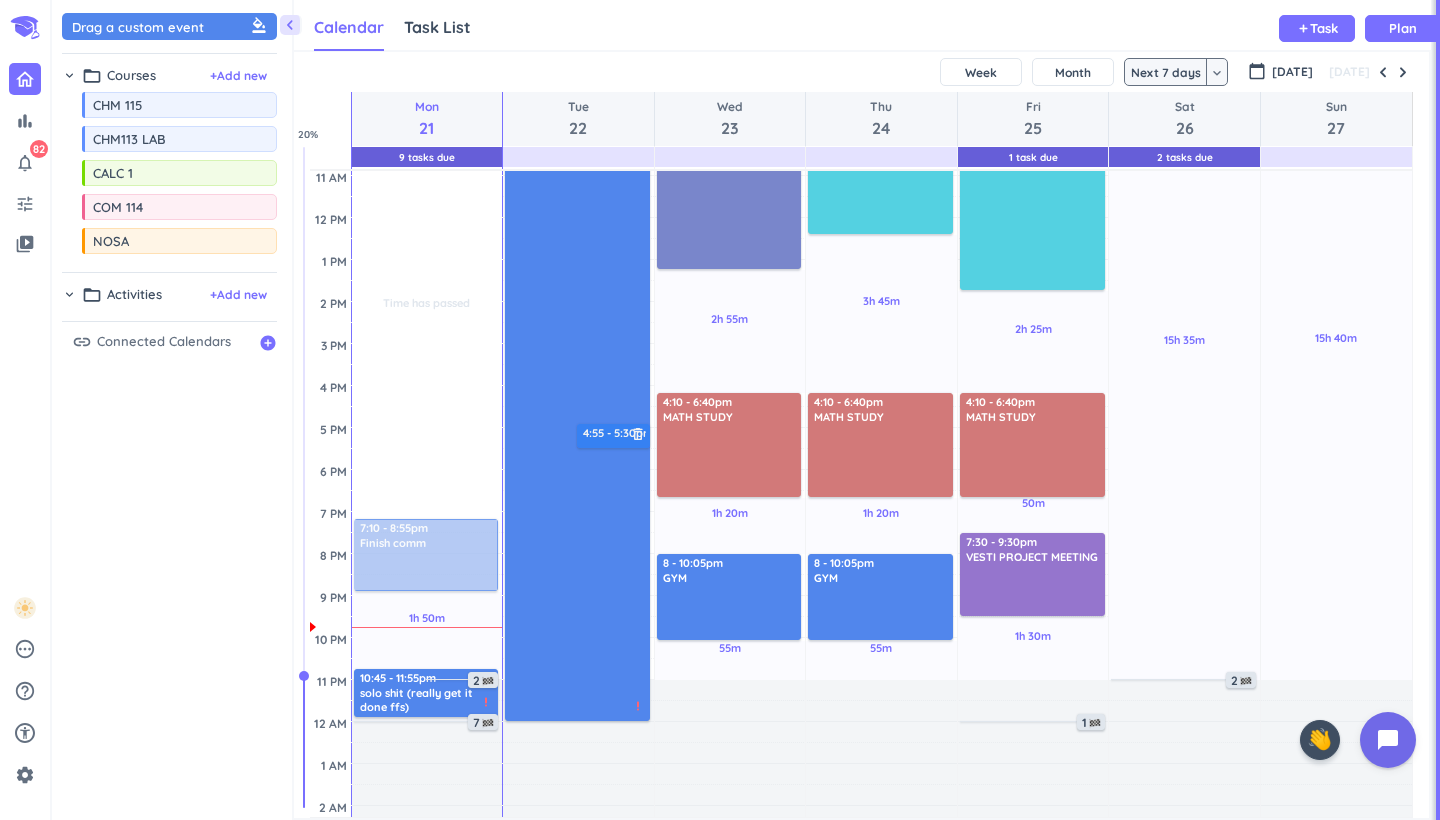 drag, startPoint x: 577, startPoint y: 399, endPoint x: 577, endPoint y: 429, distance: 30 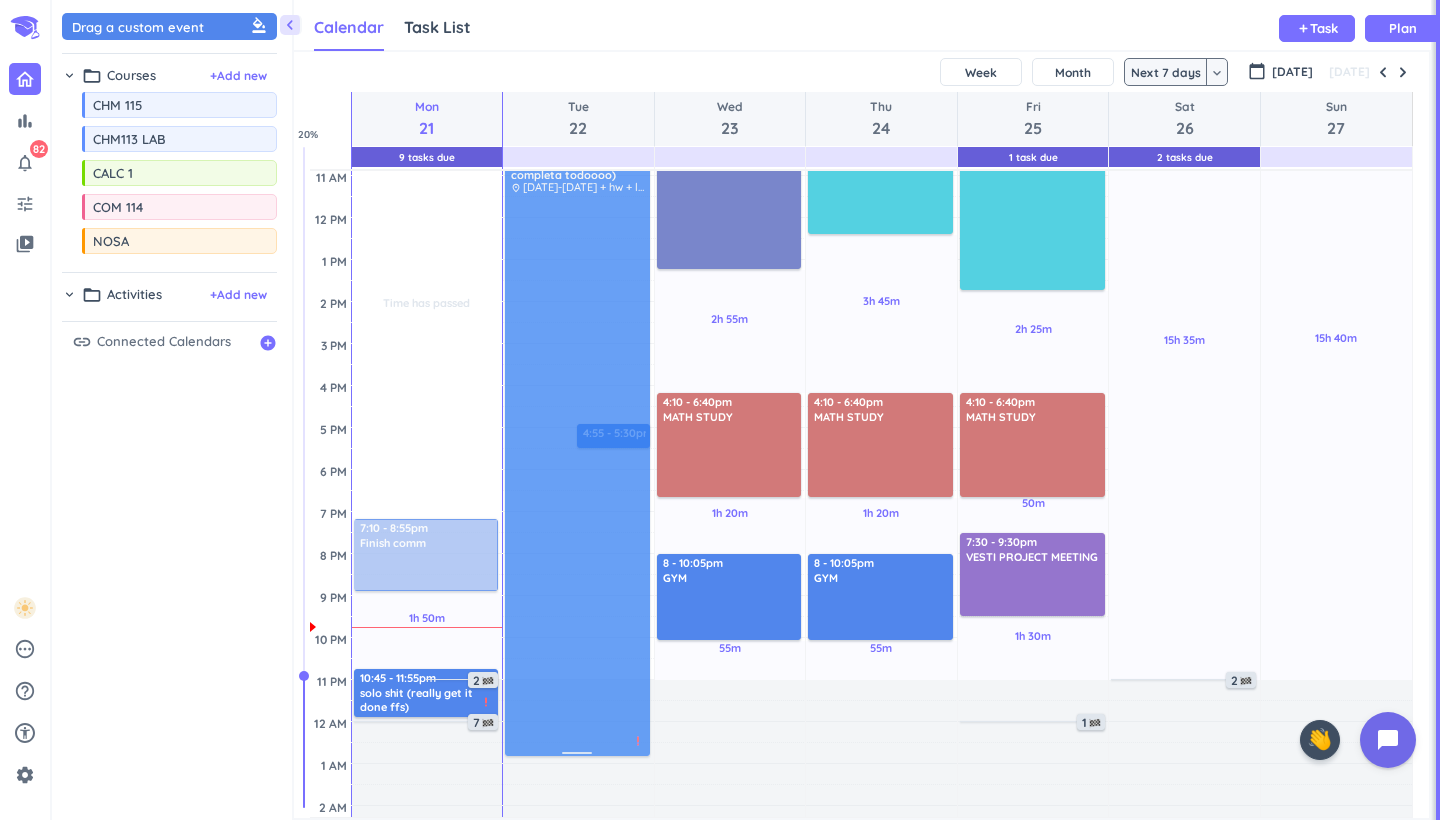 drag, startPoint x: 567, startPoint y: 393, endPoint x: 568, endPoint y: 421, distance: 28.01785 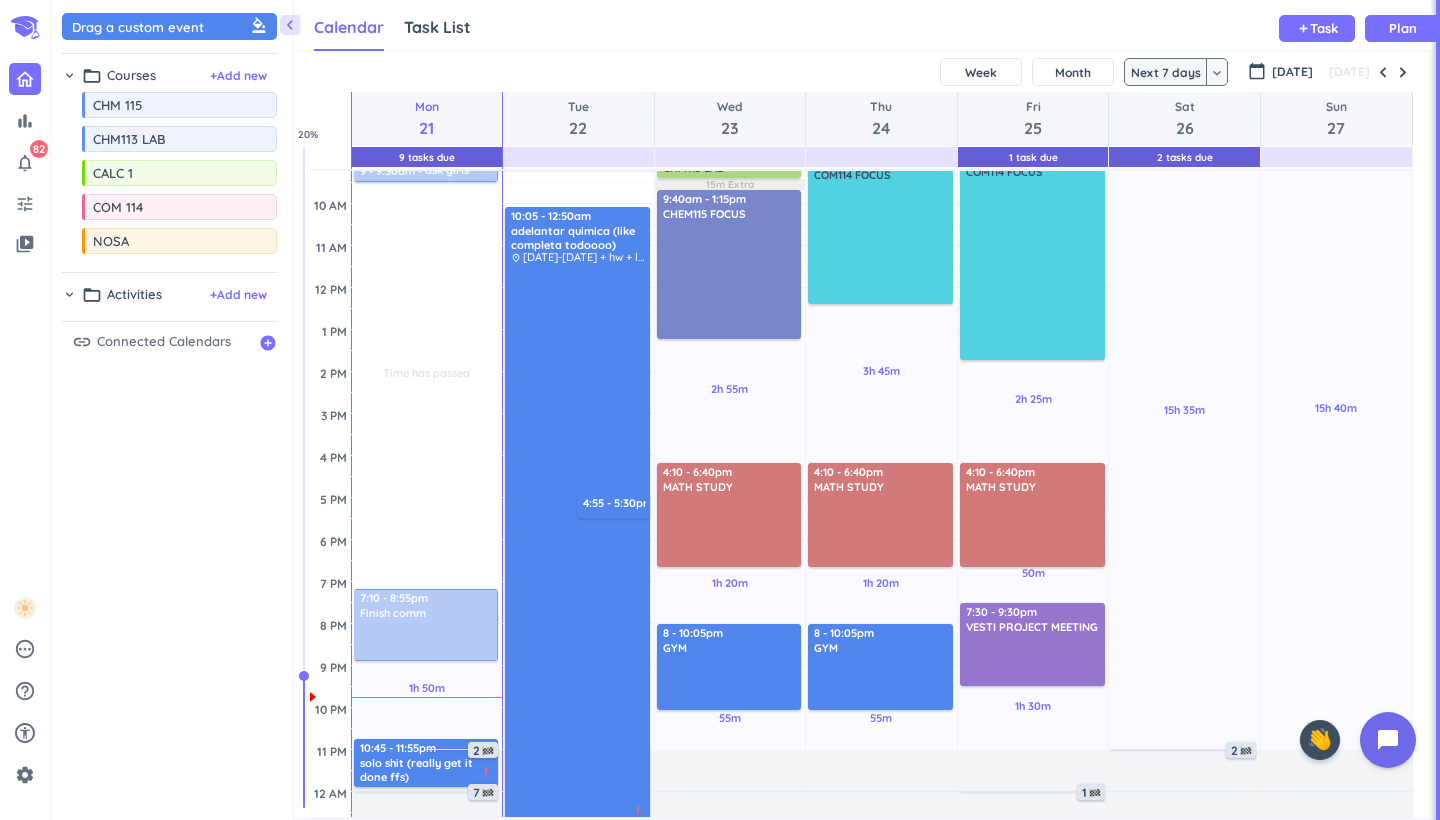 scroll, scrollTop: 14, scrollLeft: 0, axis: vertical 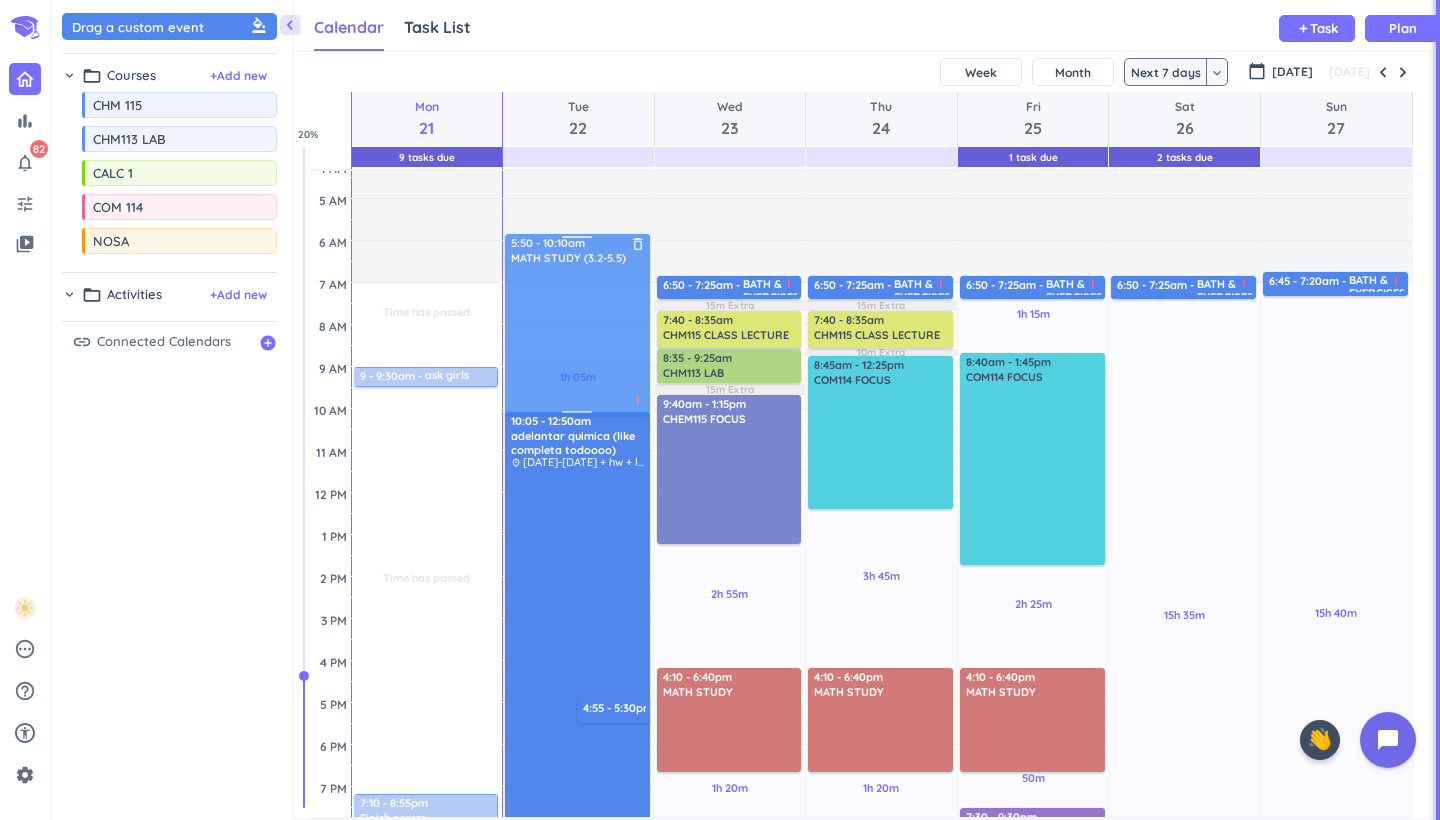 drag, startPoint x: 581, startPoint y: 337, endPoint x: 583, endPoint y: 386, distance: 49.0408 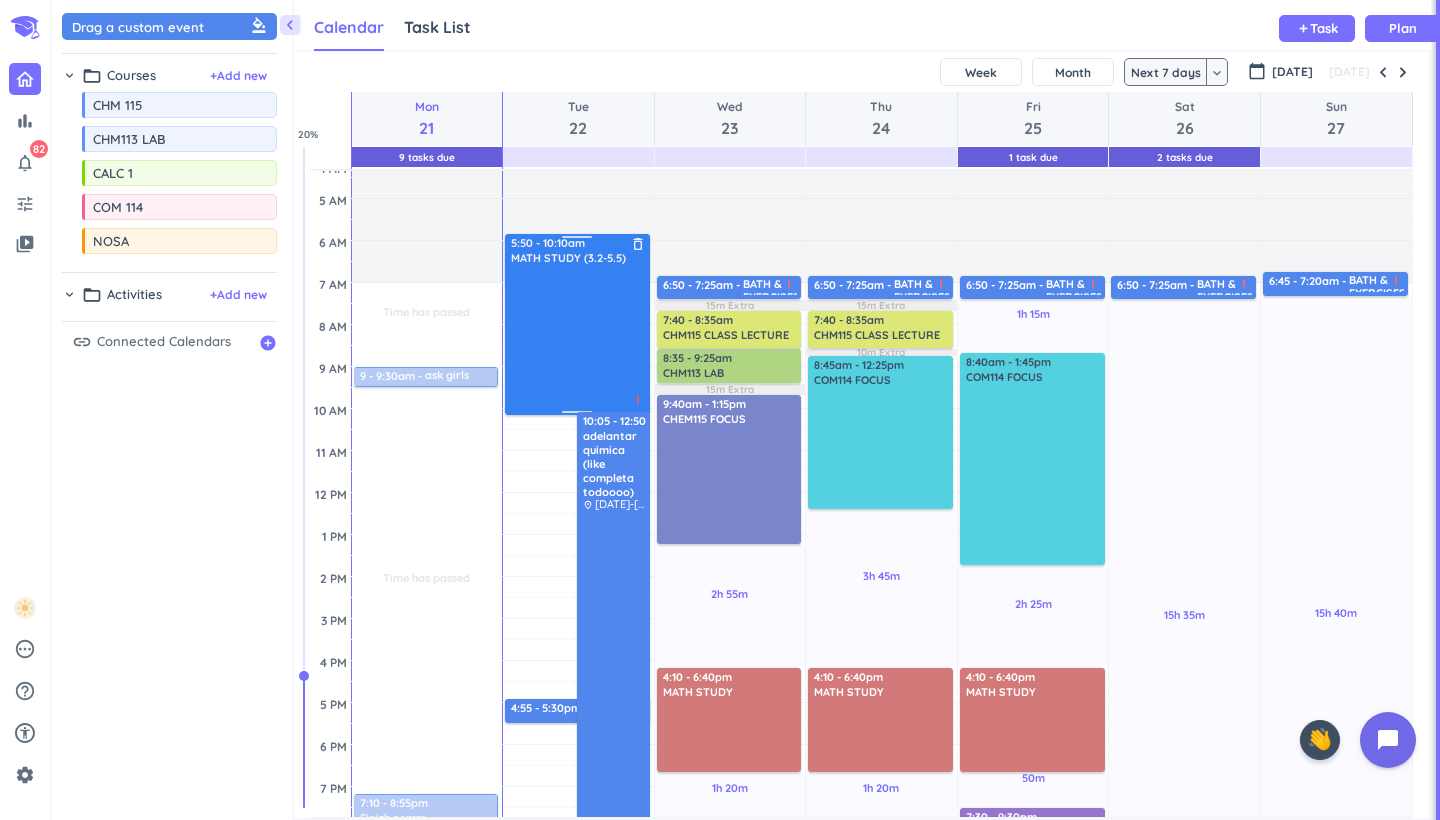drag, startPoint x: 585, startPoint y: 328, endPoint x: 586, endPoint y: 314, distance: 14.035668 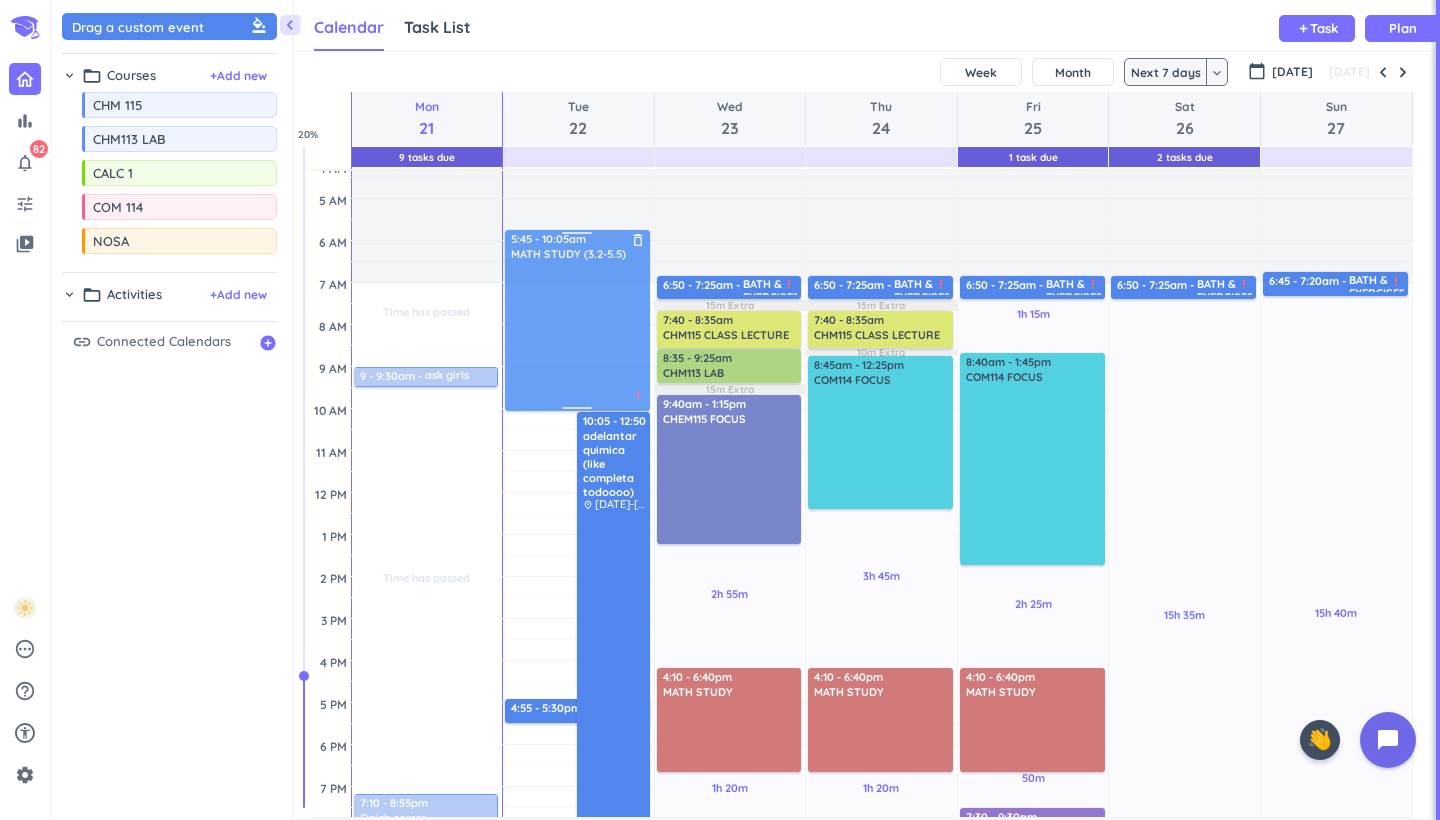click on "Adjust Awake Time Adjust Awake Time 5:50 - 10:10am MATH STUDY (3.2-5.5) delete_outline priority_high 10:05 - 12:50am adelantar quimica (like completa todoooo) delete_outline place [DATE]-[DATE] + hw + labs
priority_high 4:55 - 5:30pm decir papa delete_outline 5:45 - 10:05am MATH STUDY (3.2-5.5) delete_outline priority_high" at bounding box center (578, 661) 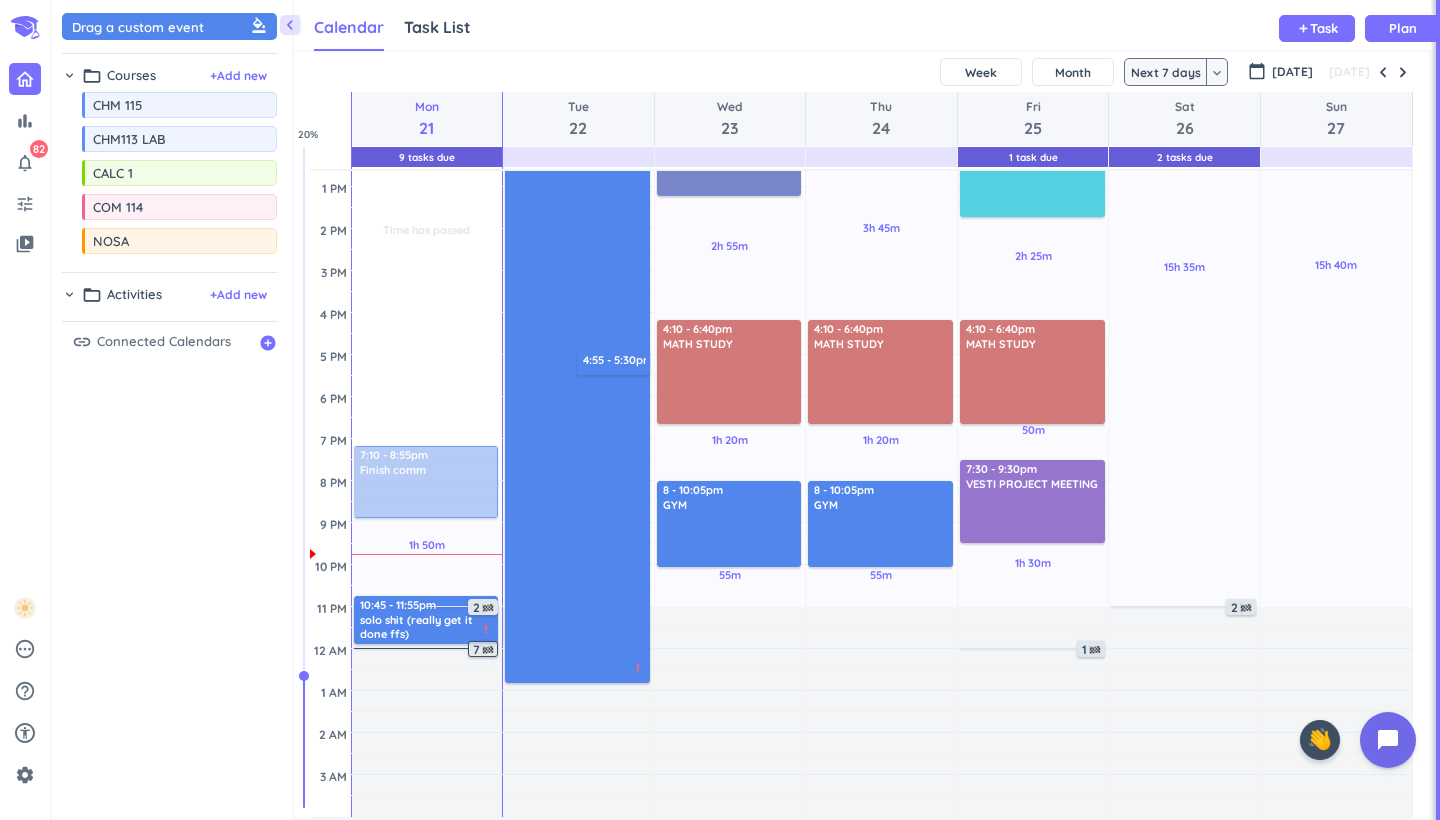 scroll, scrollTop: 362, scrollLeft: 0, axis: vertical 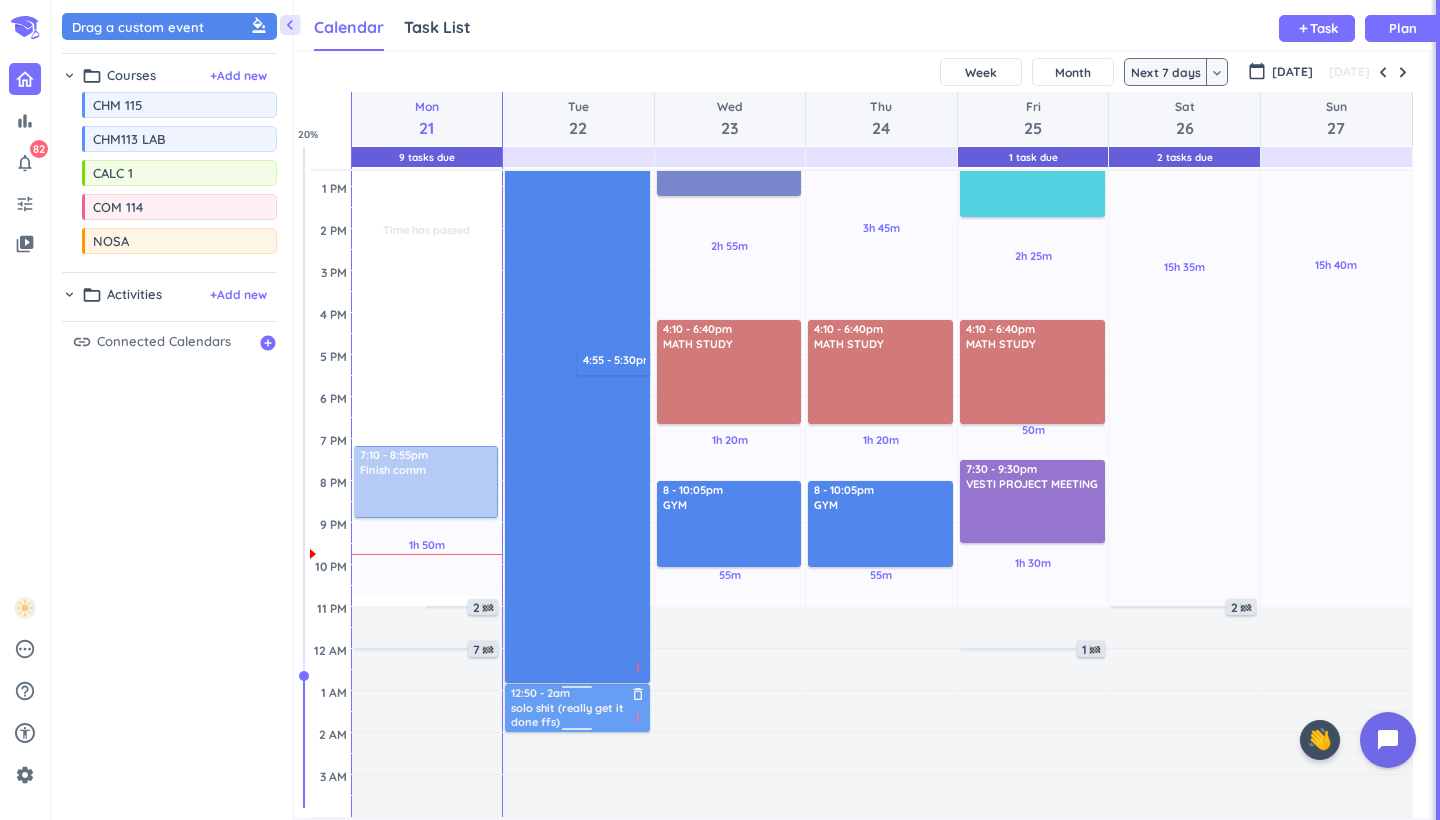 drag, startPoint x: 420, startPoint y: 623, endPoint x: 583, endPoint y: 716, distance: 187.6646 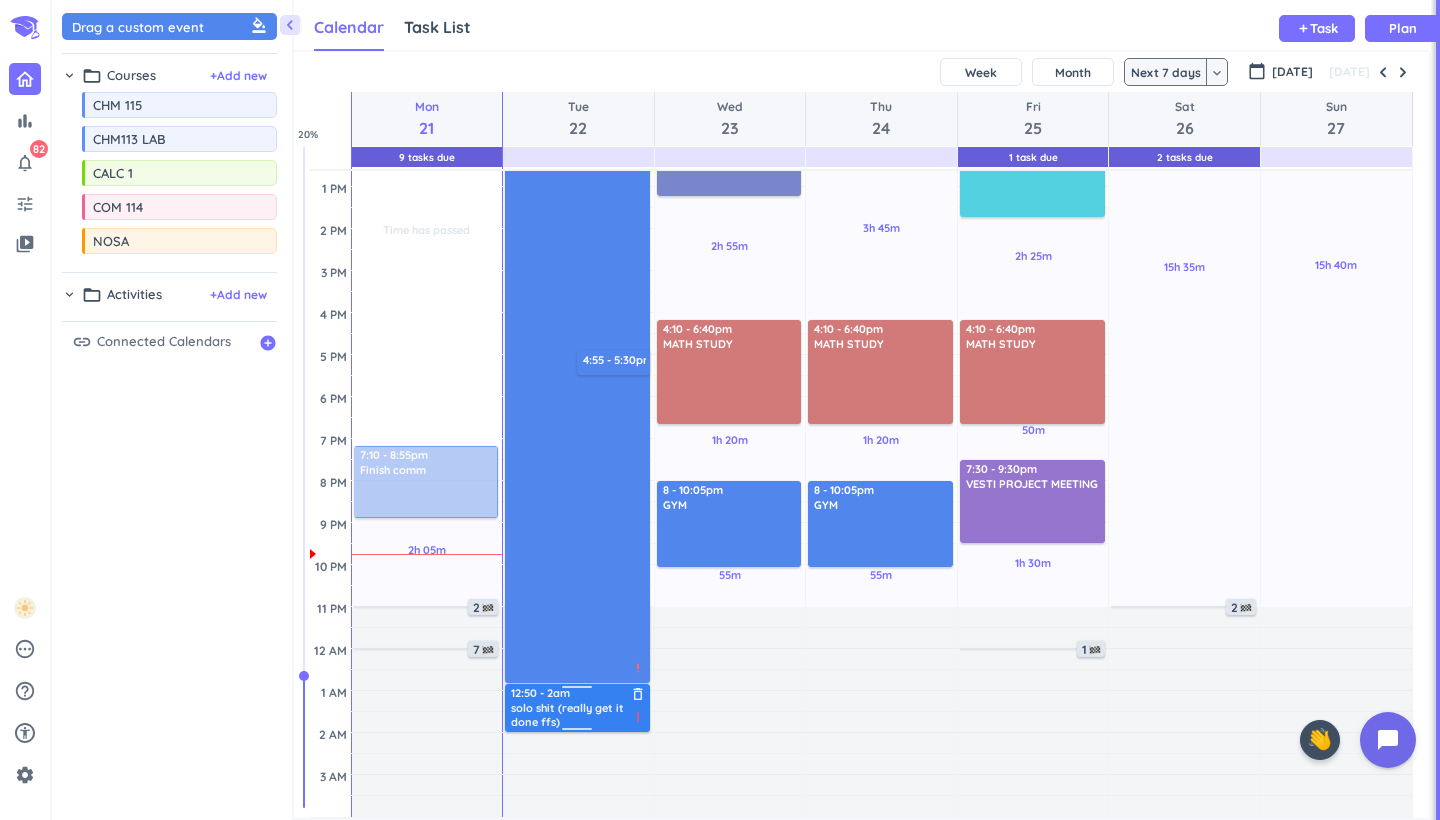 scroll, scrollTop: 362, scrollLeft: 0, axis: vertical 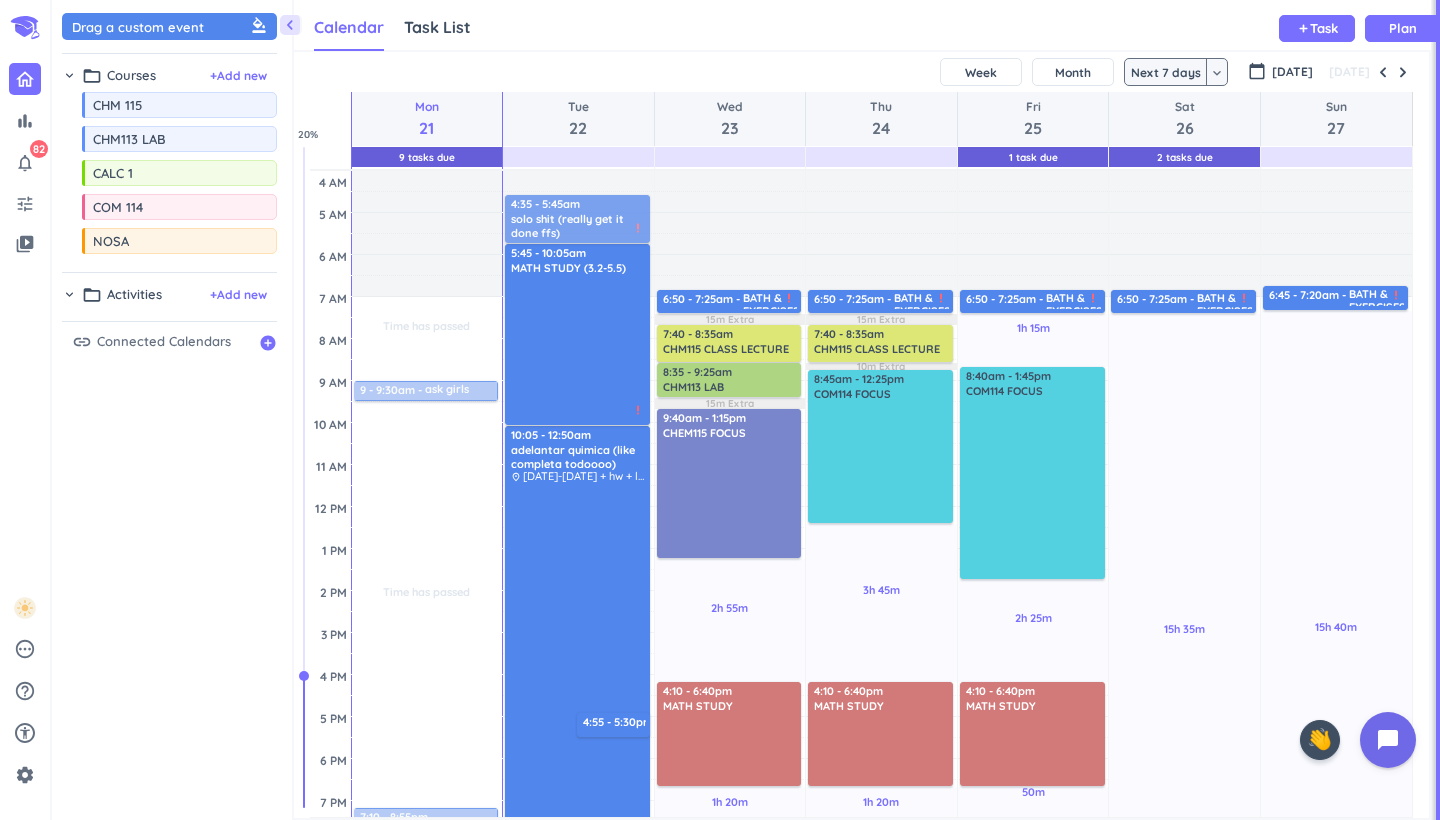 drag, startPoint x: 591, startPoint y: 719, endPoint x: 577, endPoint y: 231, distance: 488.20078 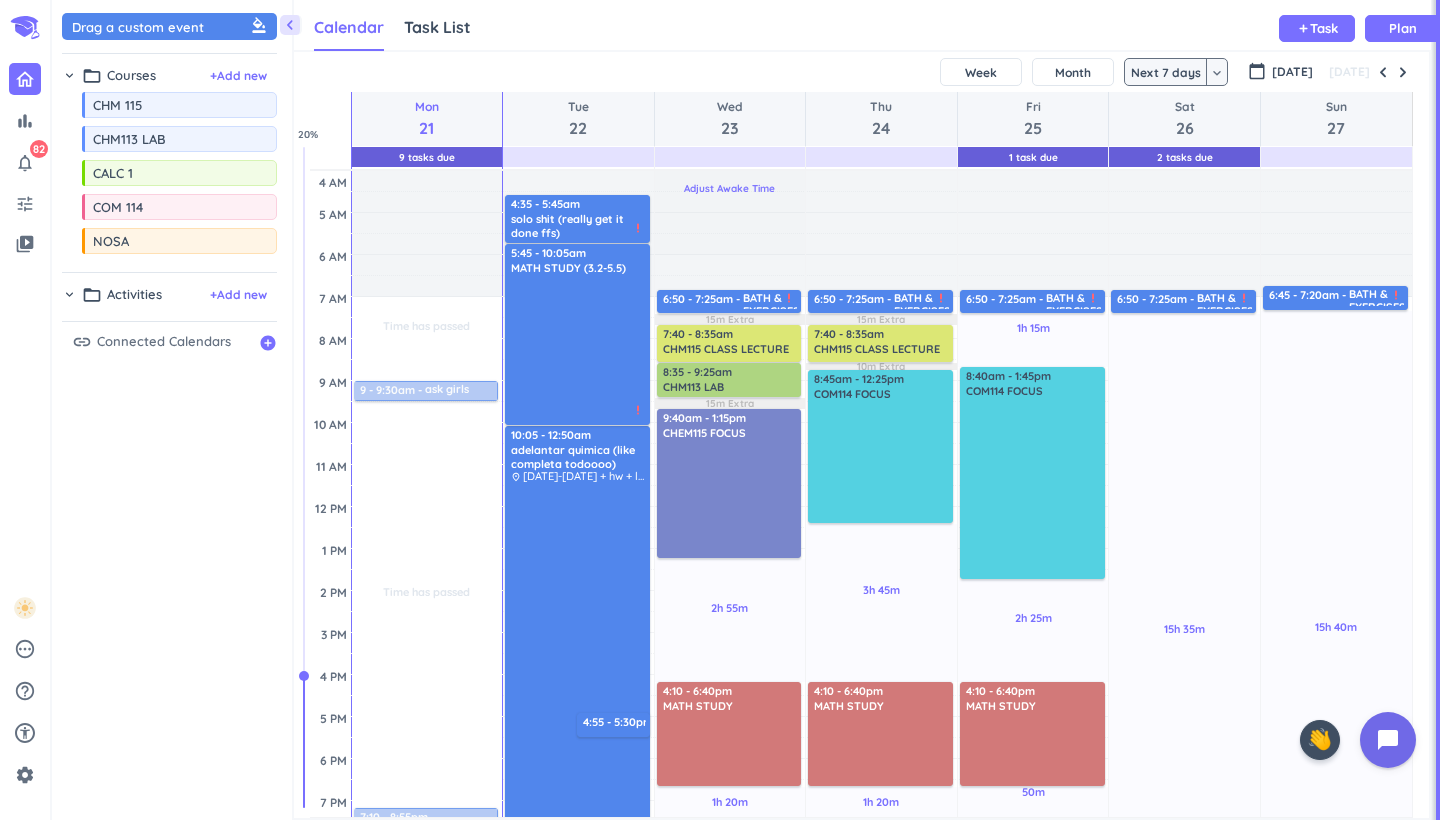 scroll, scrollTop: 0, scrollLeft: 0, axis: both 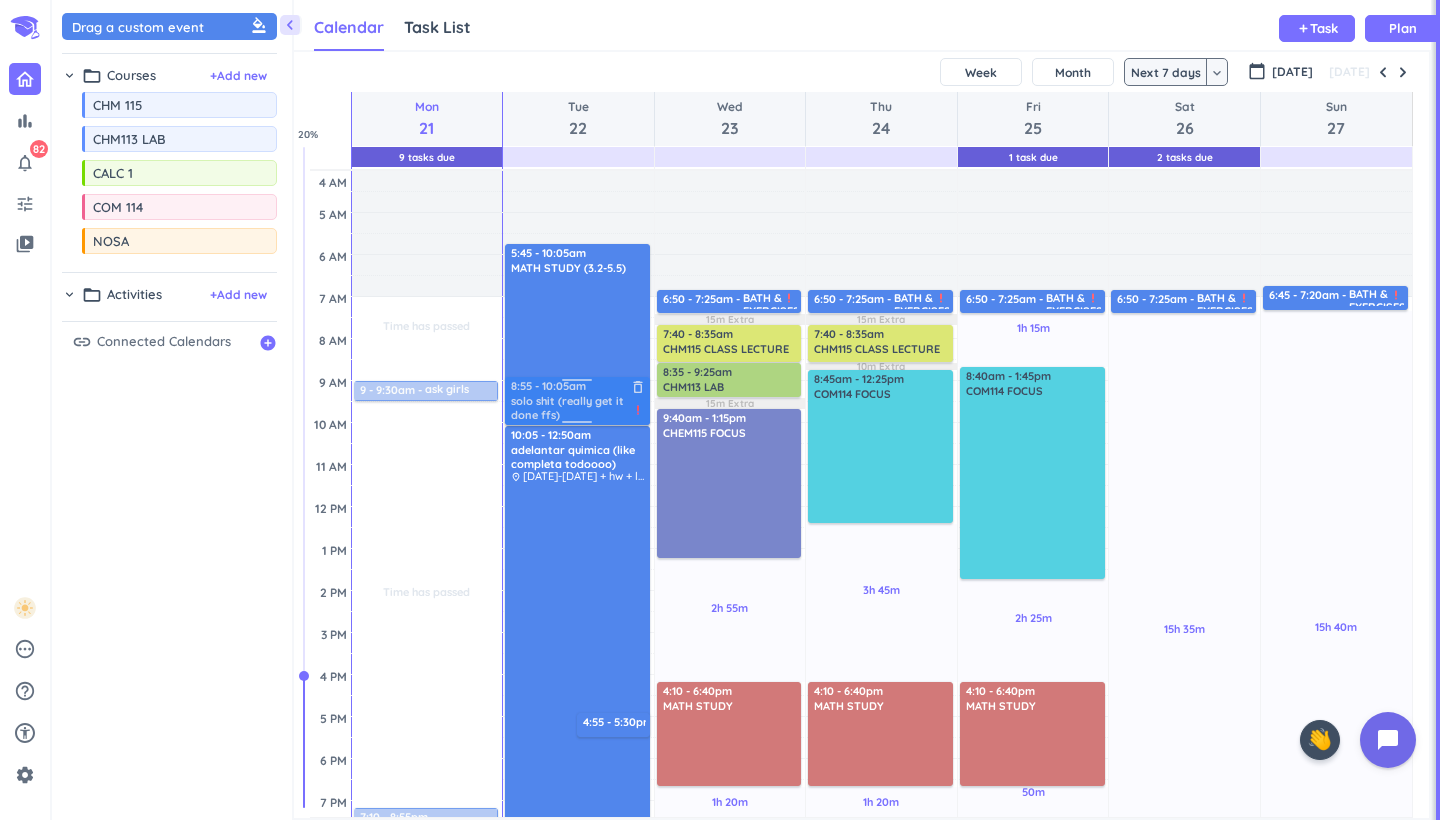 drag, startPoint x: 609, startPoint y: 224, endPoint x: 630, endPoint y: 406, distance: 183.20753 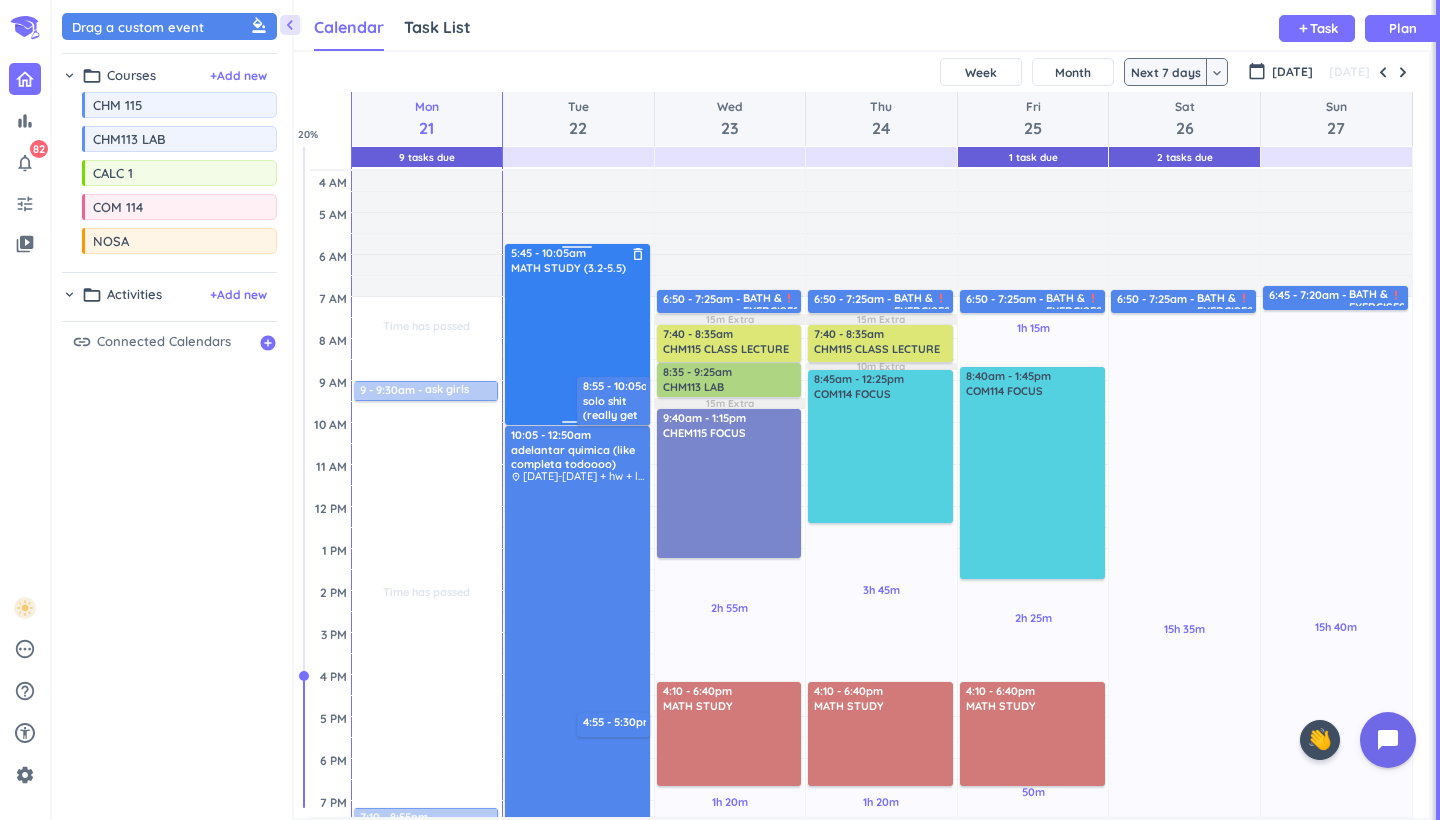 drag, startPoint x: 577, startPoint y: 344, endPoint x: 583, endPoint y: 307, distance: 37.48333 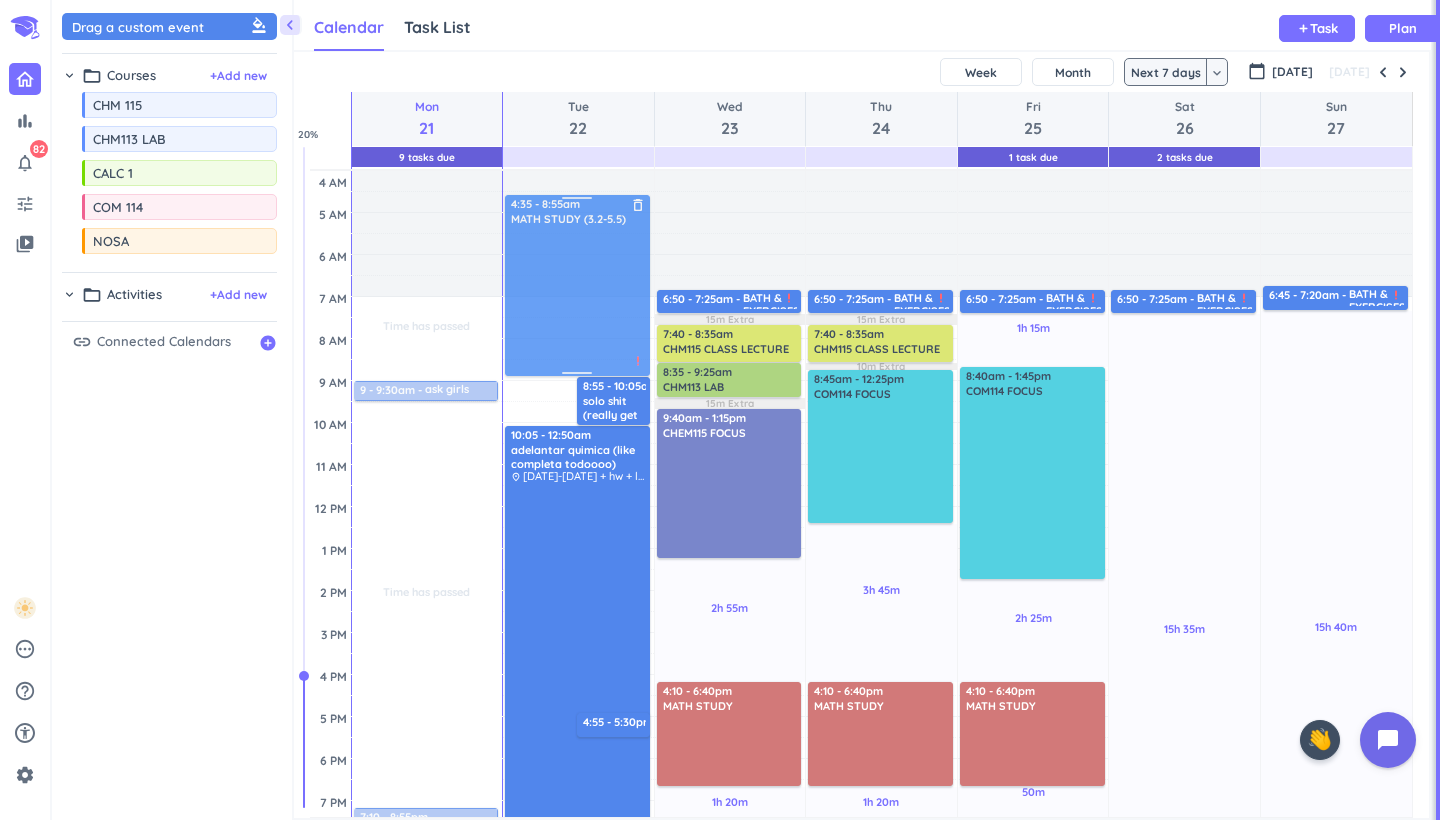 drag, startPoint x: 564, startPoint y: 319, endPoint x: 573, endPoint y: 261, distance: 58.694122 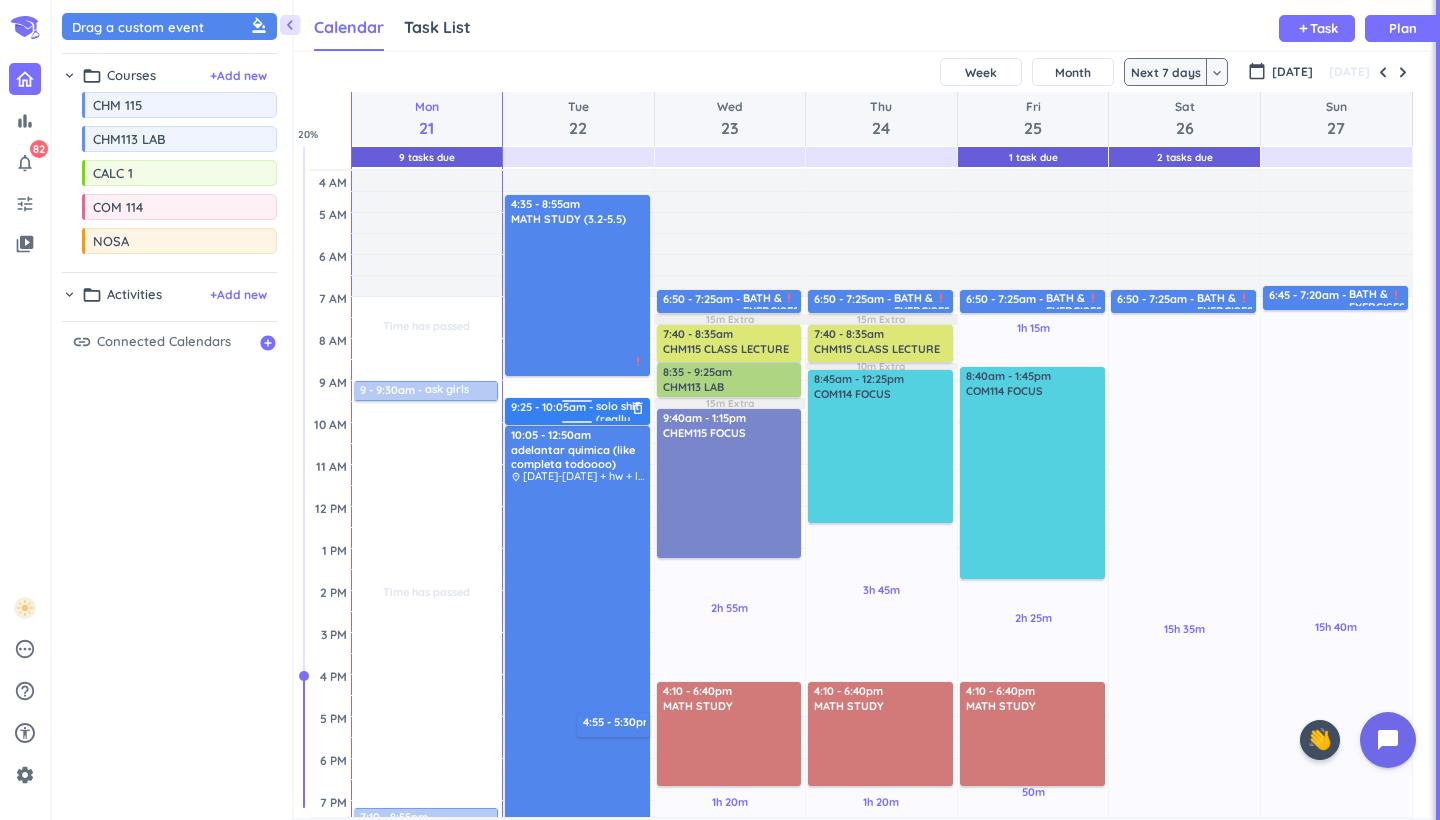 drag, startPoint x: 579, startPoint y: 382, endPoint x: 580, endPoint y: 403, distance: 21.023796 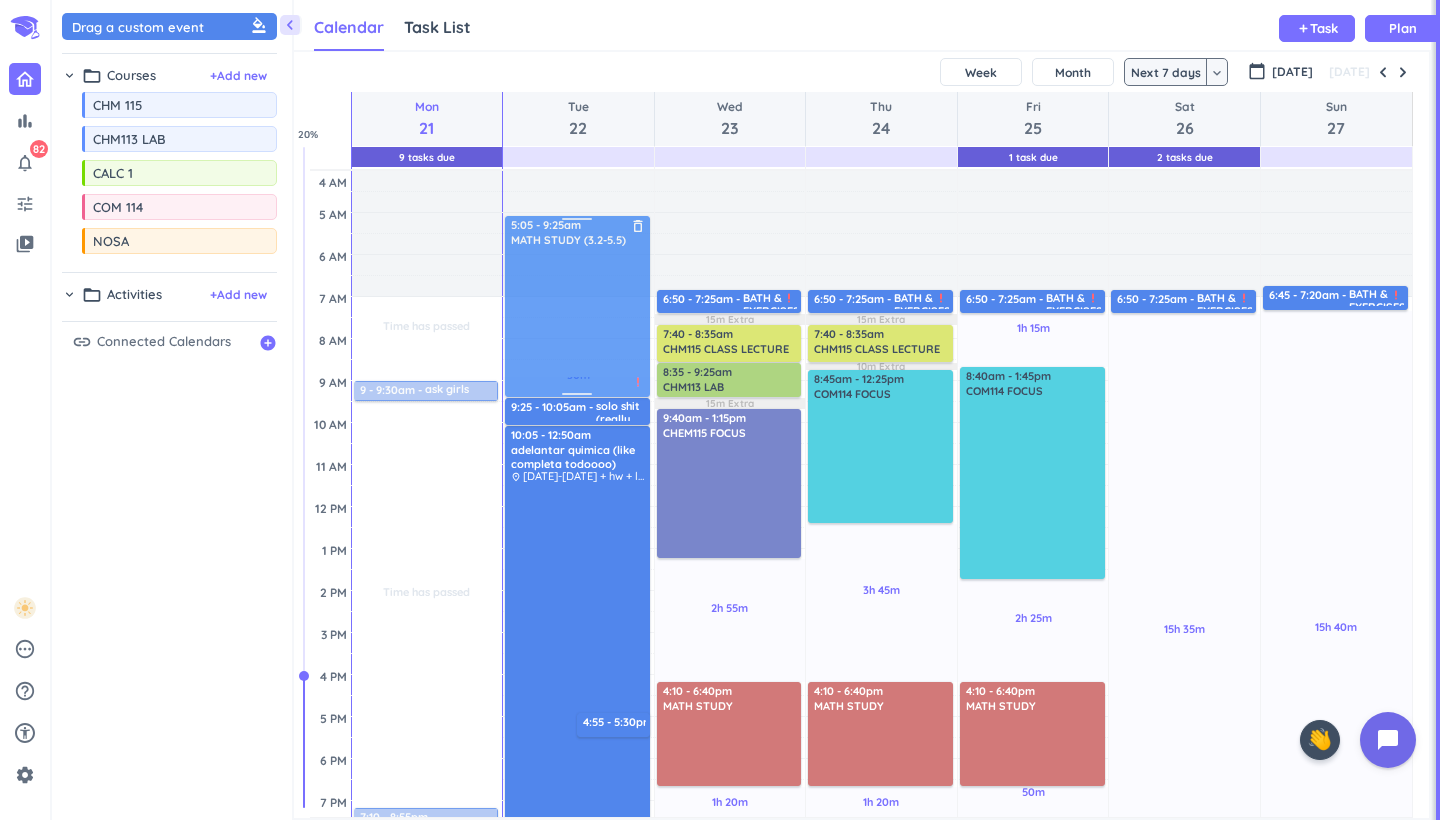 drag, startPoint x: 581, startPoint y: 323, endPoint x: 585, endPoint y: 339, distance: 16.492422 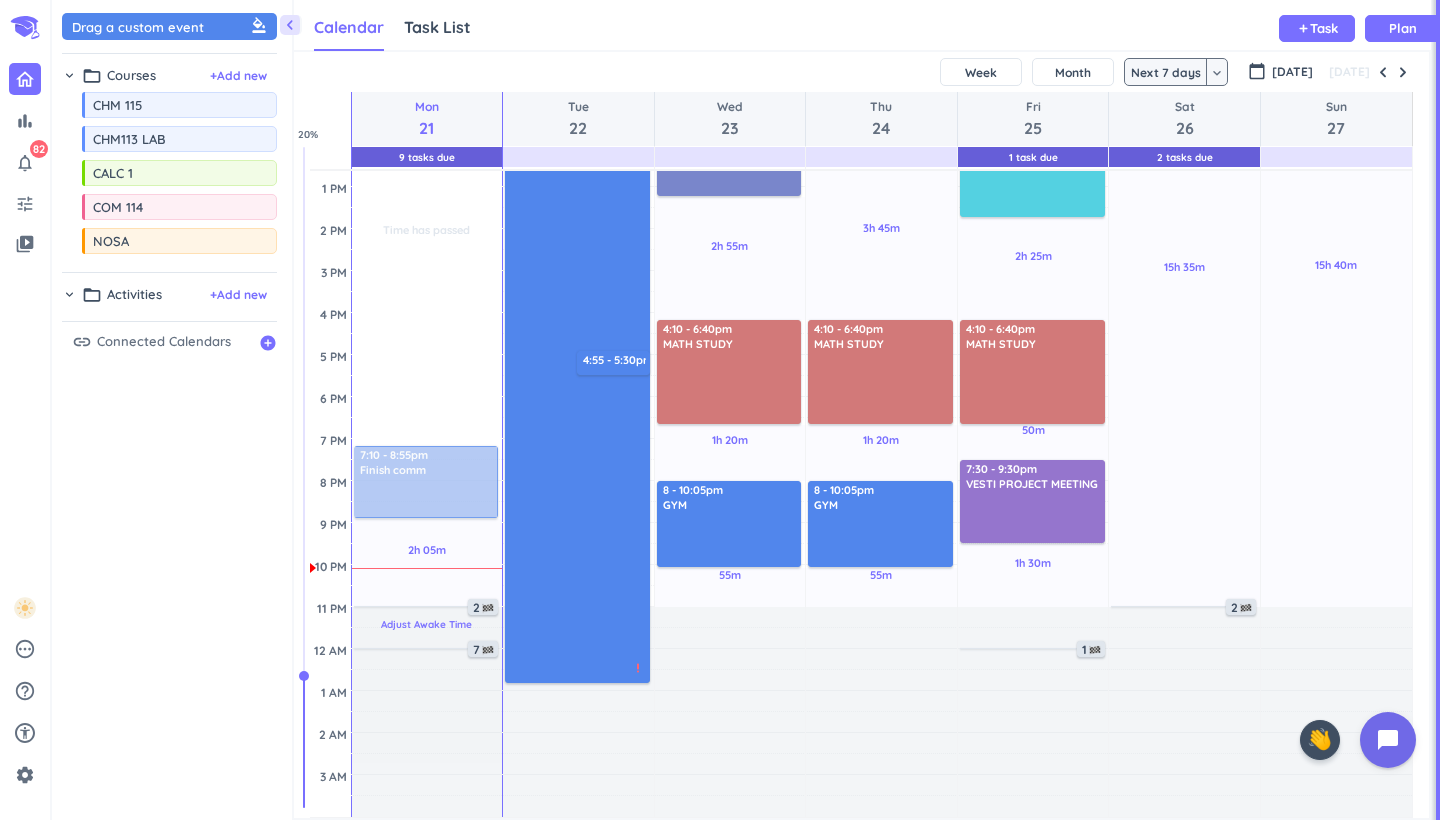 scroll, scrollTop: 362, scrollLeft: 0, axis: vertical 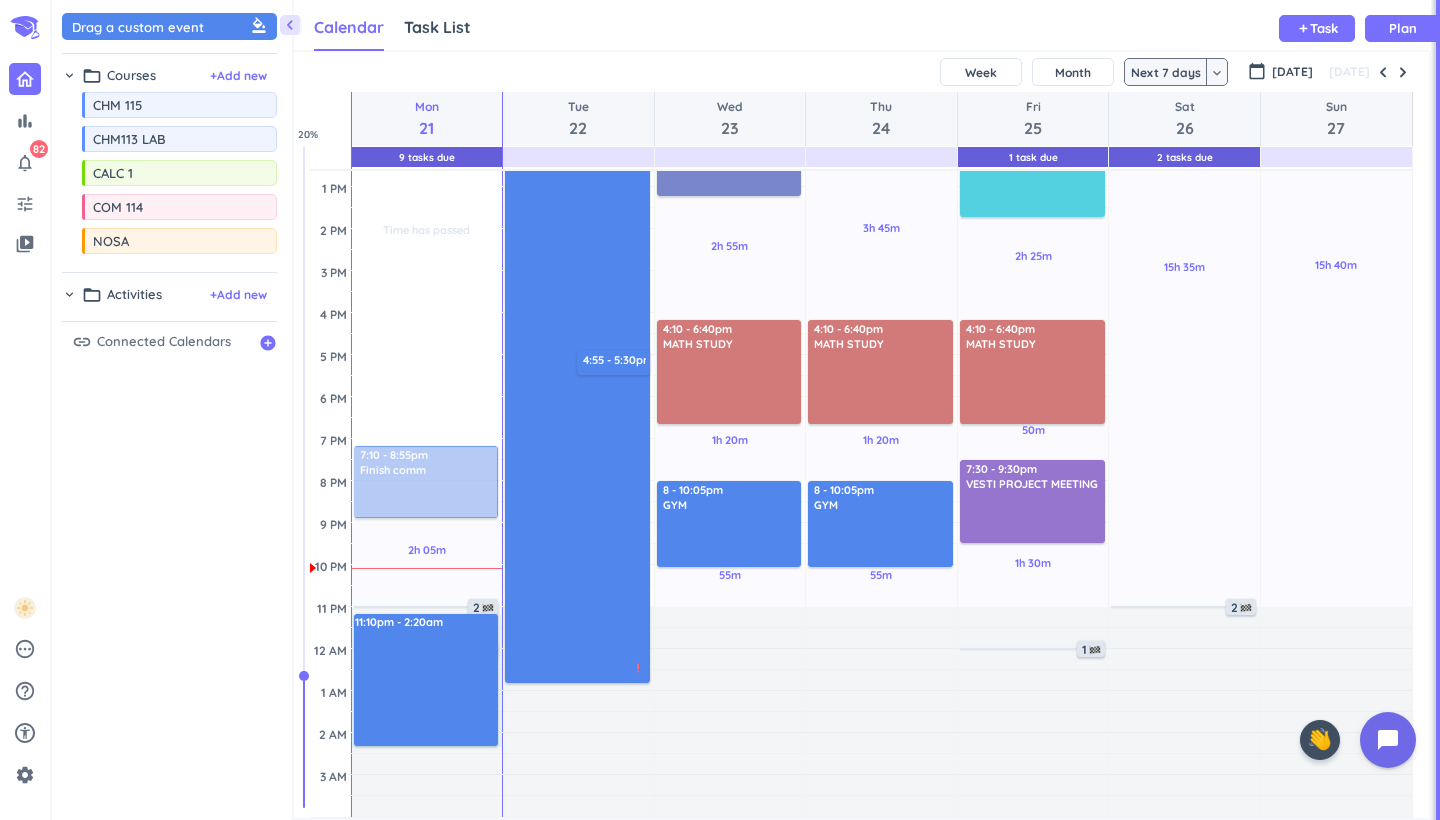 drag, startPoint x: 398, startPoint y: 616, endPoint x: 400, endPoint y: 745, distance: 129.0155 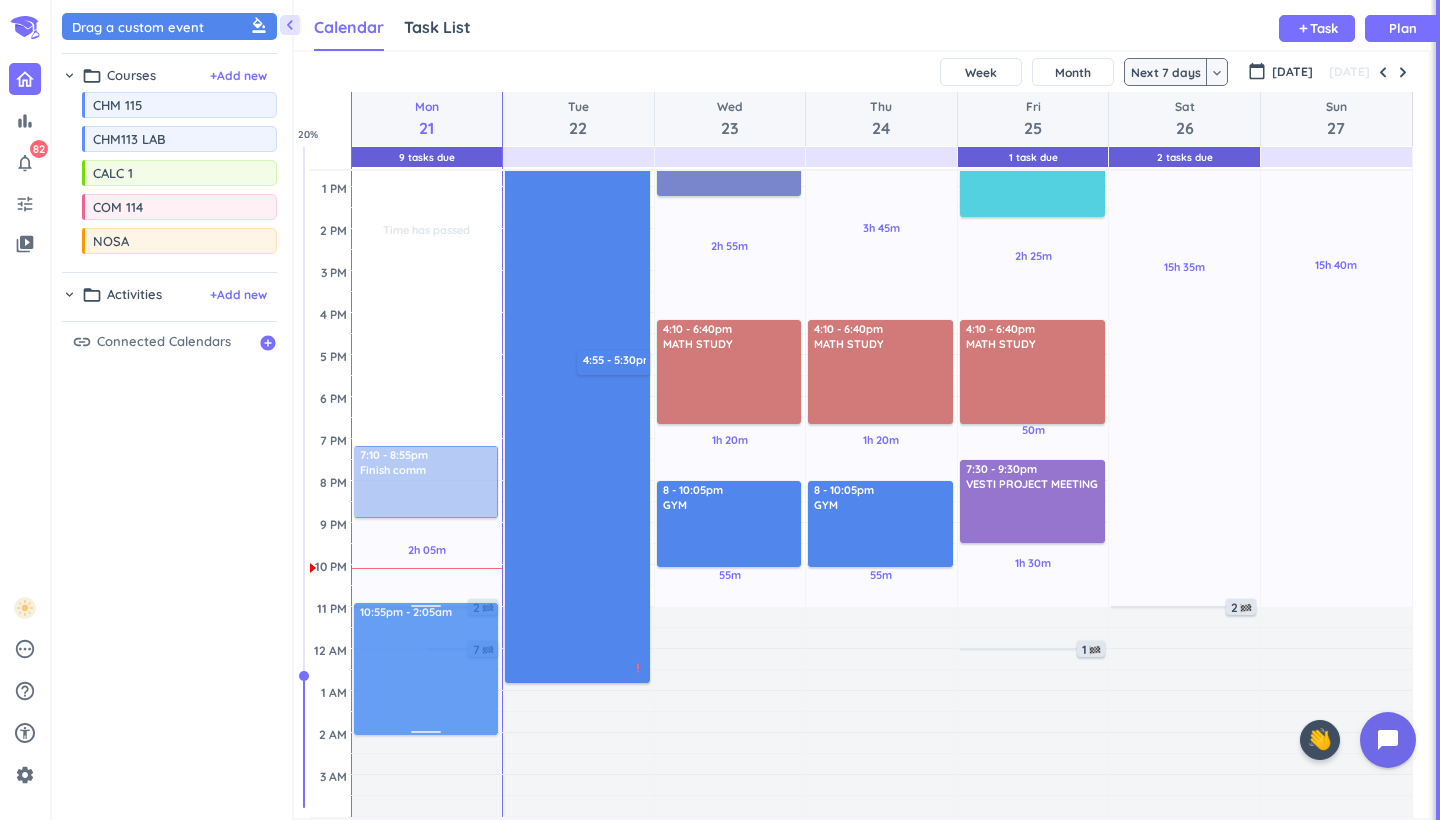 click on "Time has passed Past due Plan Time has passed Past due Plan 2h 05m Past due Plan Adjust Awake Time Adjust Awake Time 11:10pm - 2:20am 7  9 - 9:30am ask girls about vesti delete_outline 7:10 - 8:55pm Finish comm delete_outline 2  10:55pm - 2:05am" at bounding box center [427, 313] 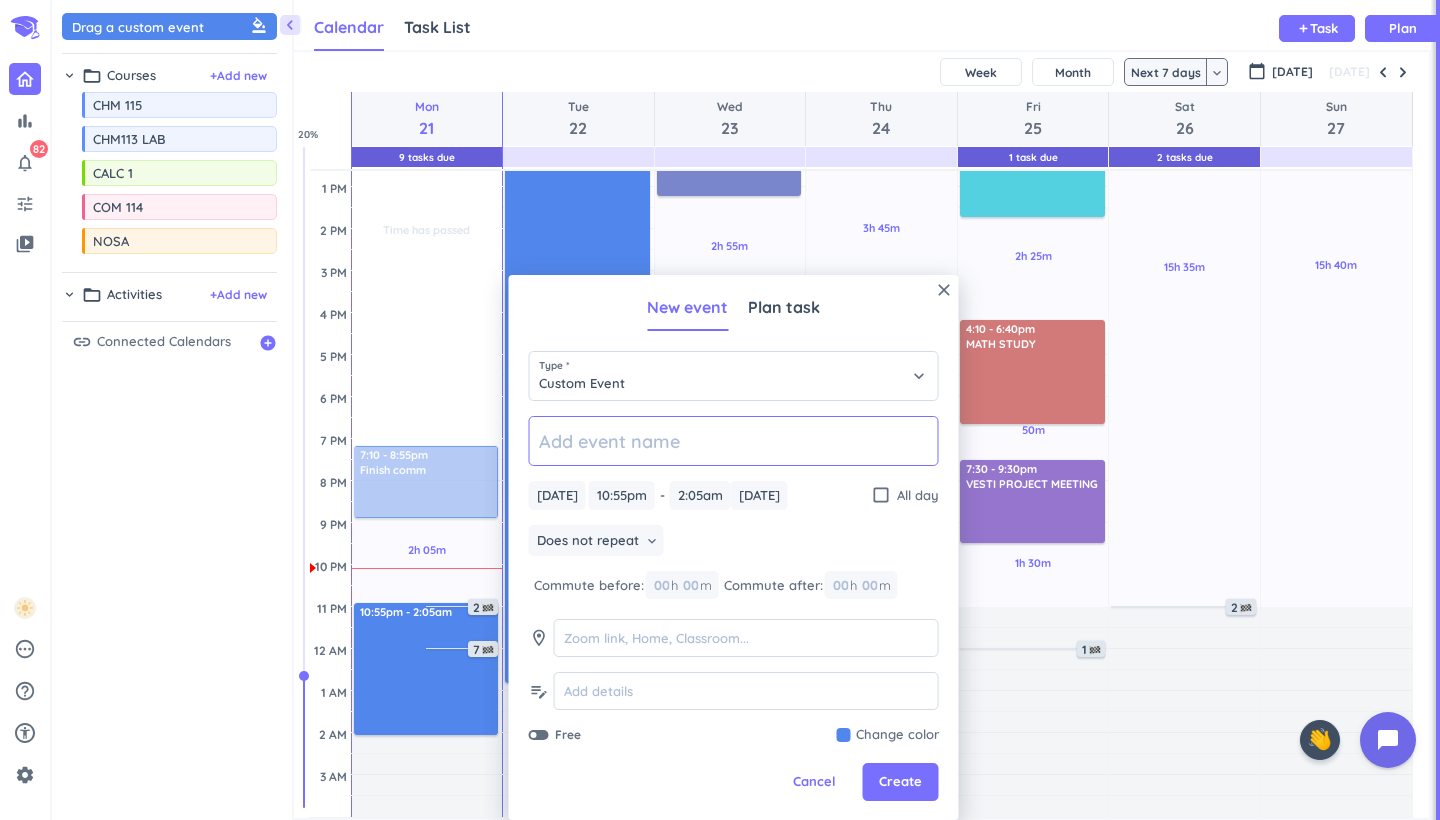 click 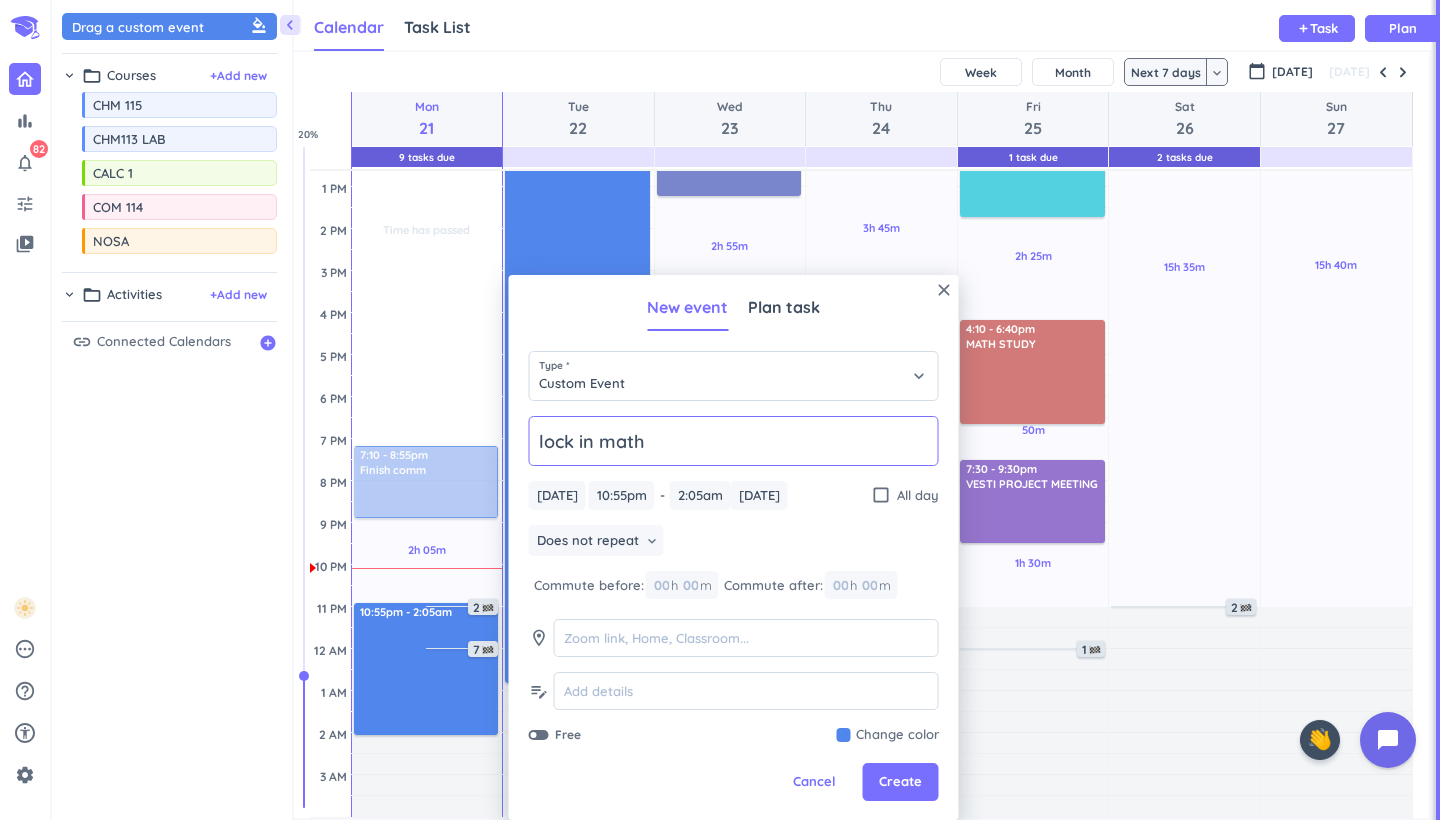 type on "lock in math" 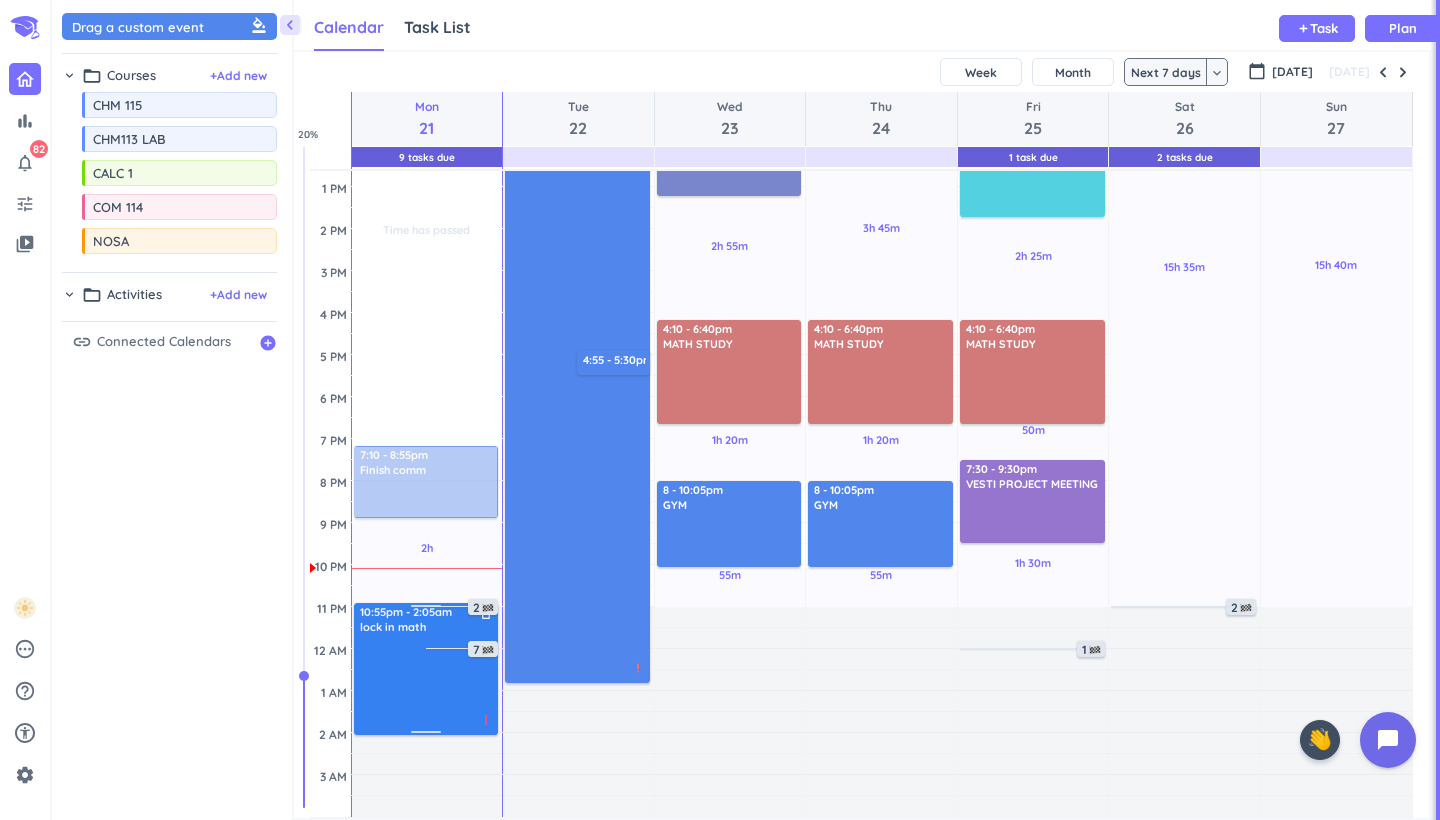 drag, startPoint x: 422, startPoint y: 735, endPoint x: 415, endPoint y: 657, distance: 78.31347 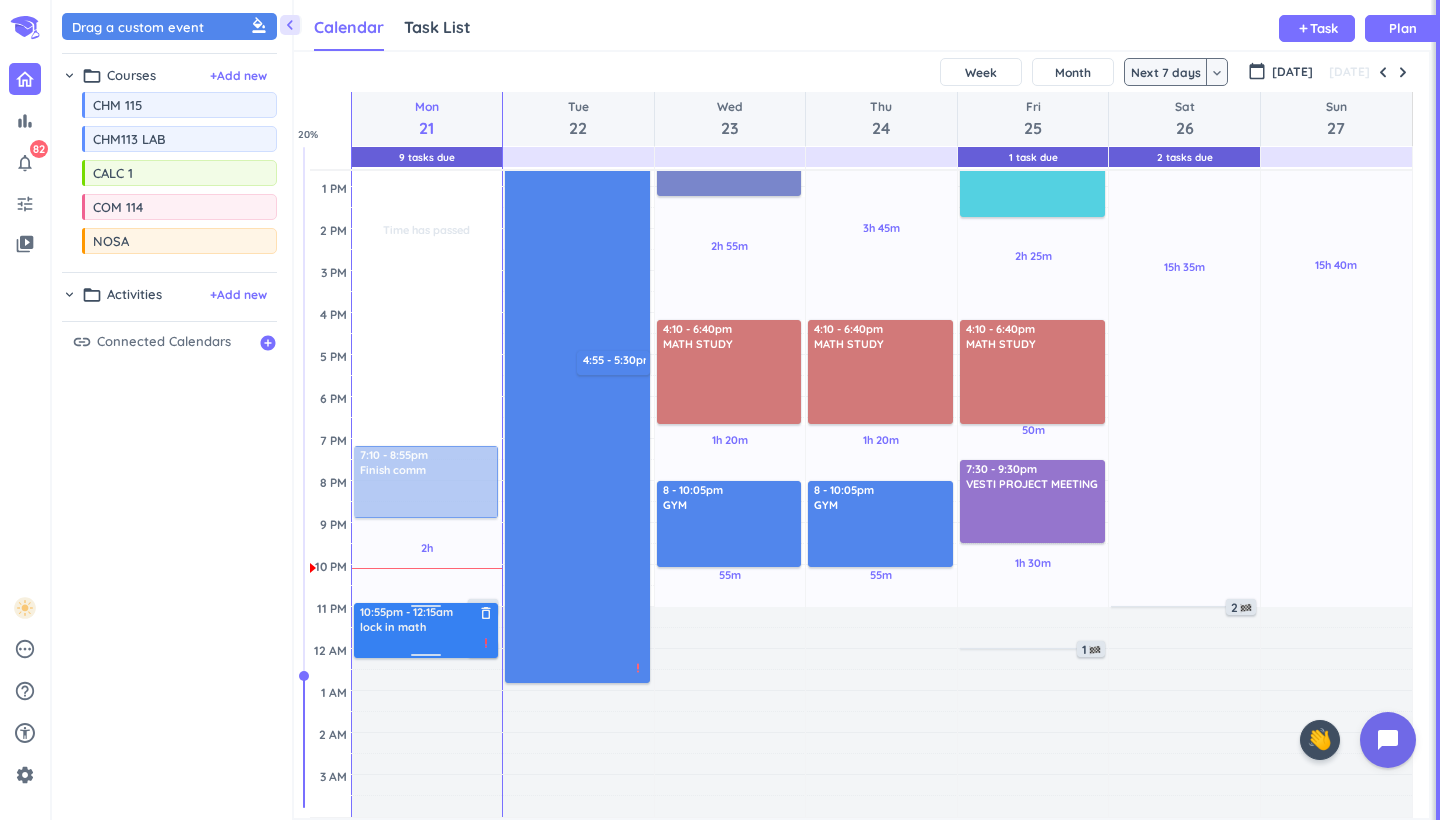 drag, startPoint x: 419, startPoint y: 735, endPoint x: 425, endPoint y: 657, distance: 78.23043 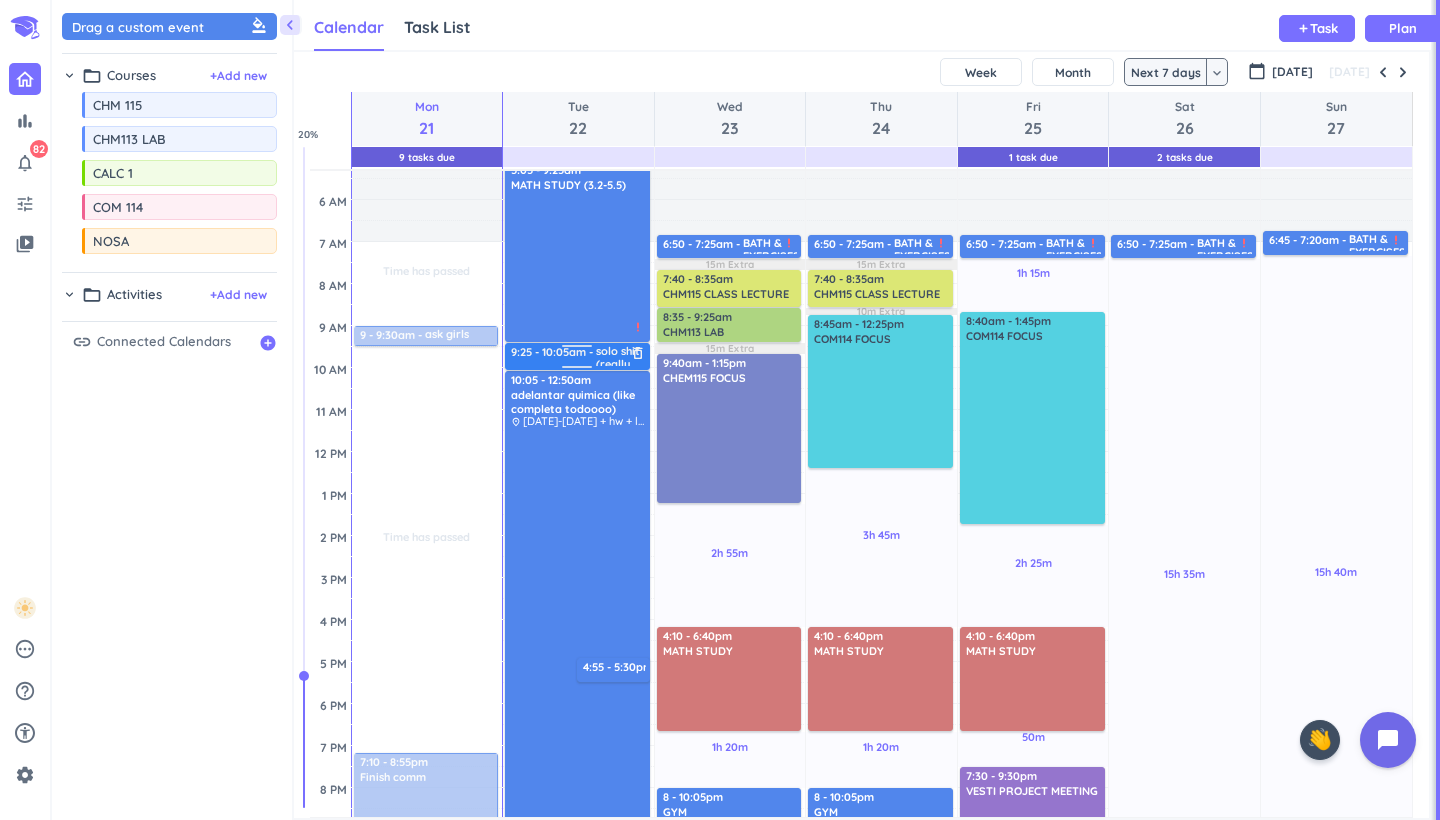 scroll, scrollTop: 64, scrollLeft: 0, axis: vertical 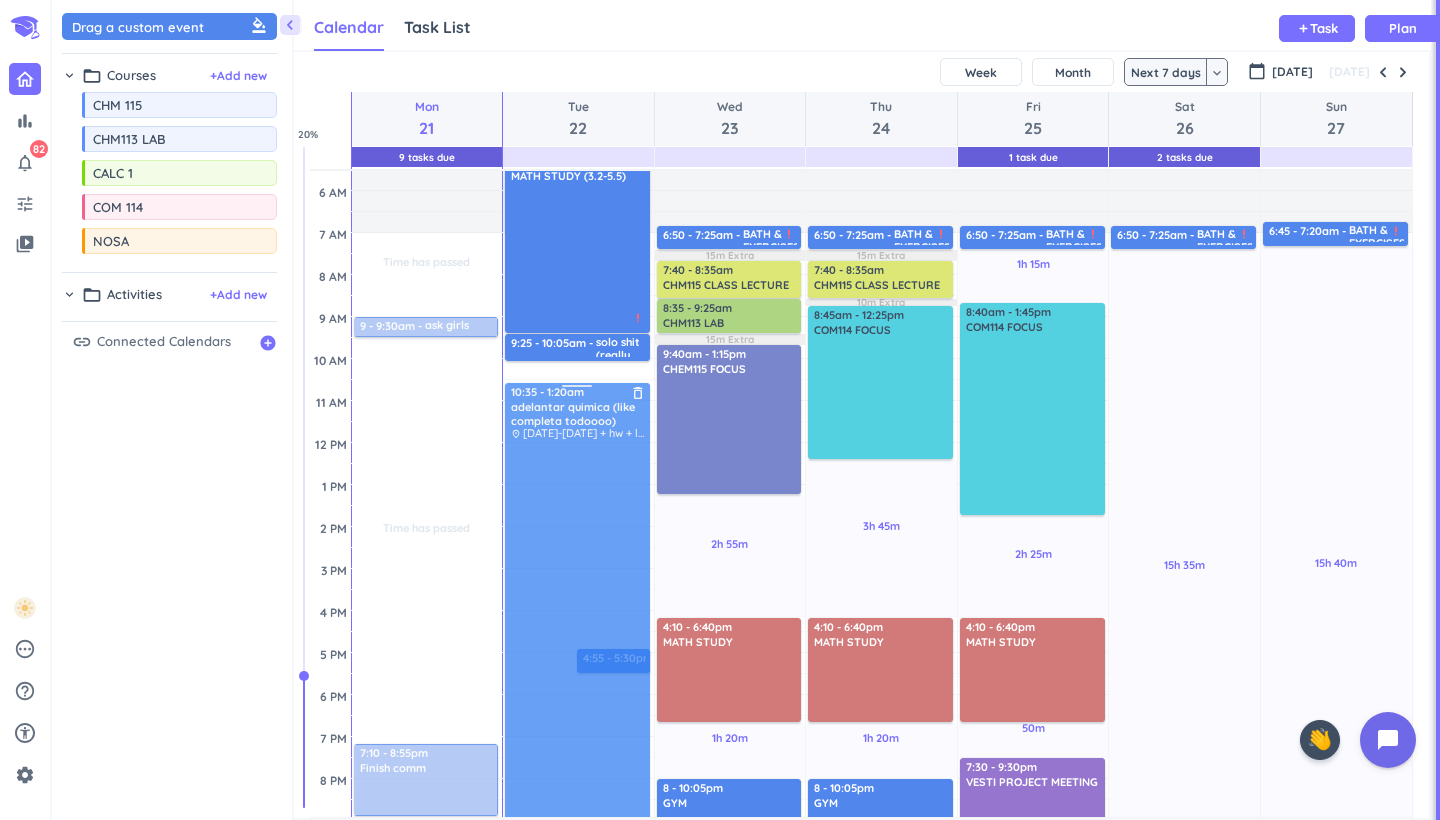 drag, startPoint x: 587, startPoint y: 424, endPoint x: 587, endPoint y: 437, distance: 13 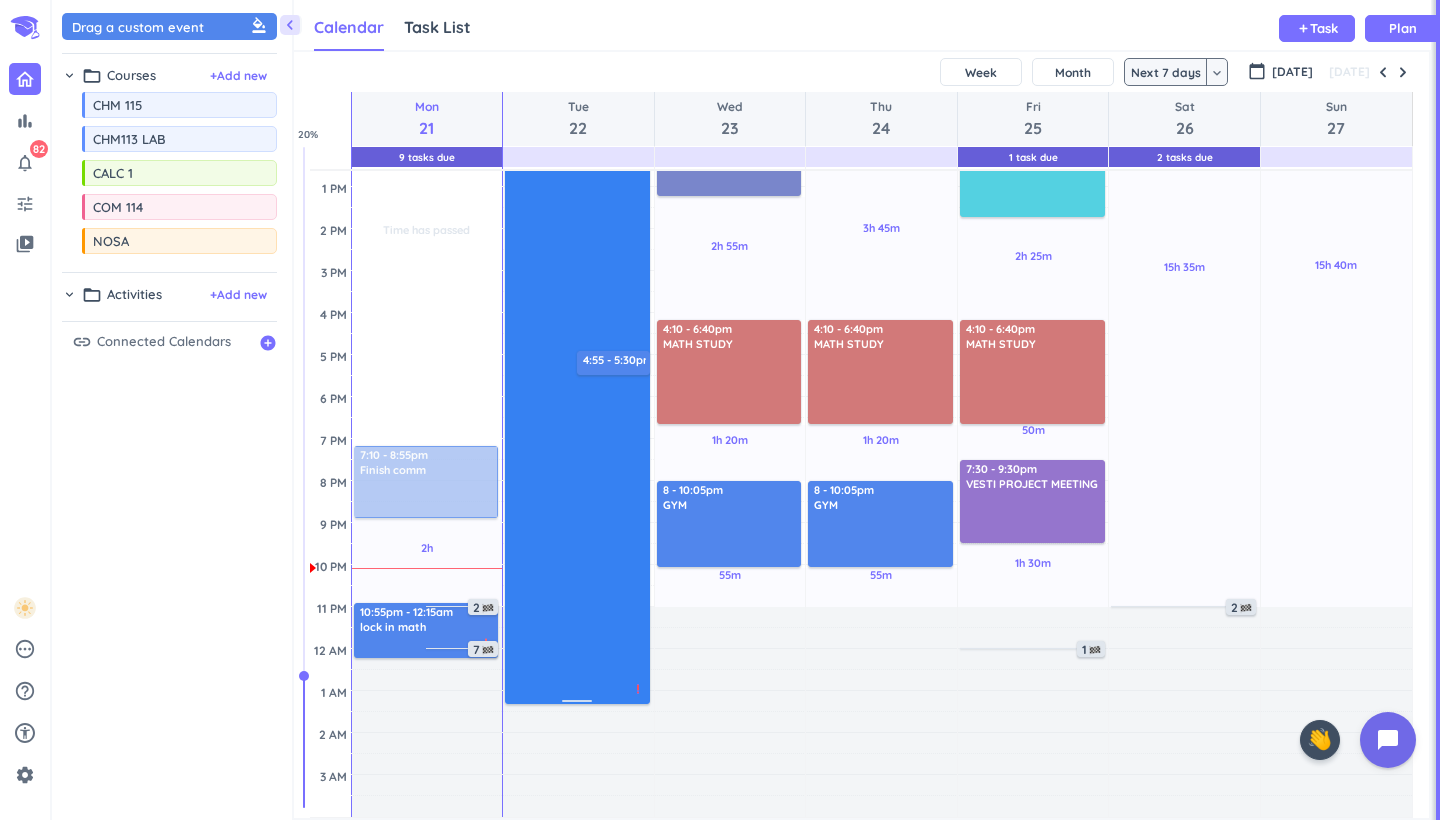 scroll, scrollTop: 362, scrollLeft: 0, axis: vertical 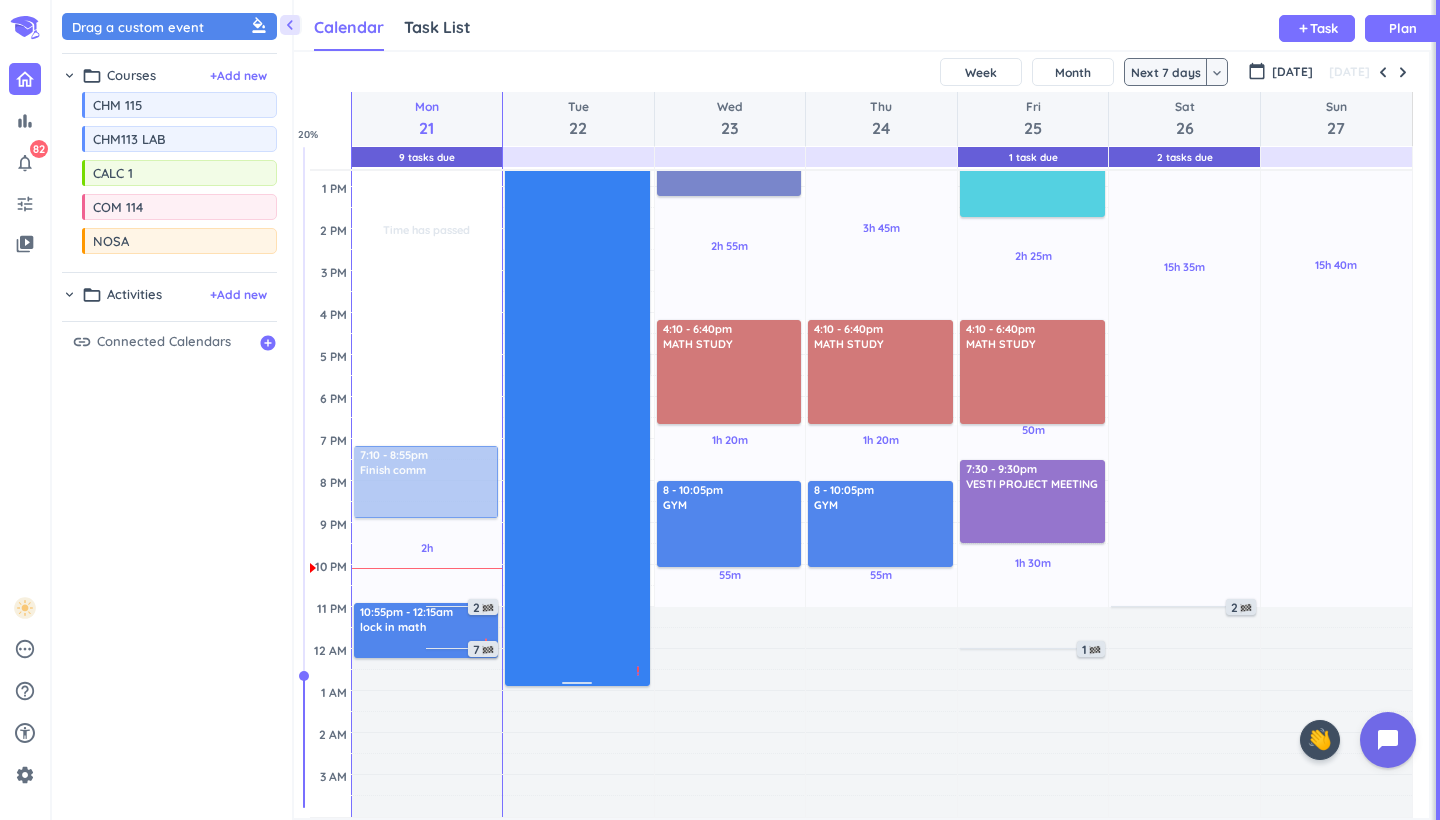 drag, startPoint x: 579, startPoint y: 702, endPoint x: 579, endPoint y: 687, distance: 15 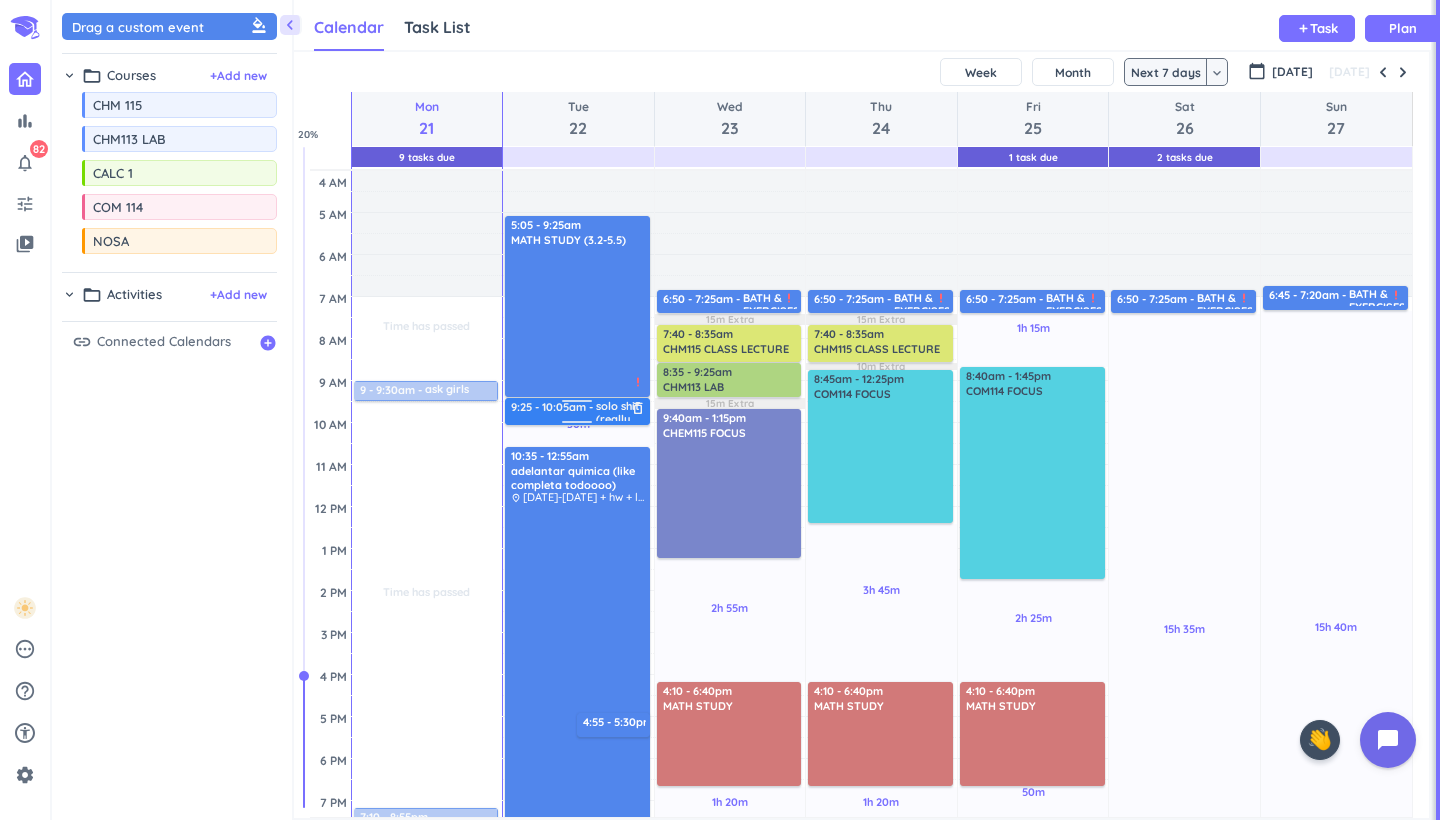 scroll, scrollTop: 0, scrollLeft: 0, axis: both 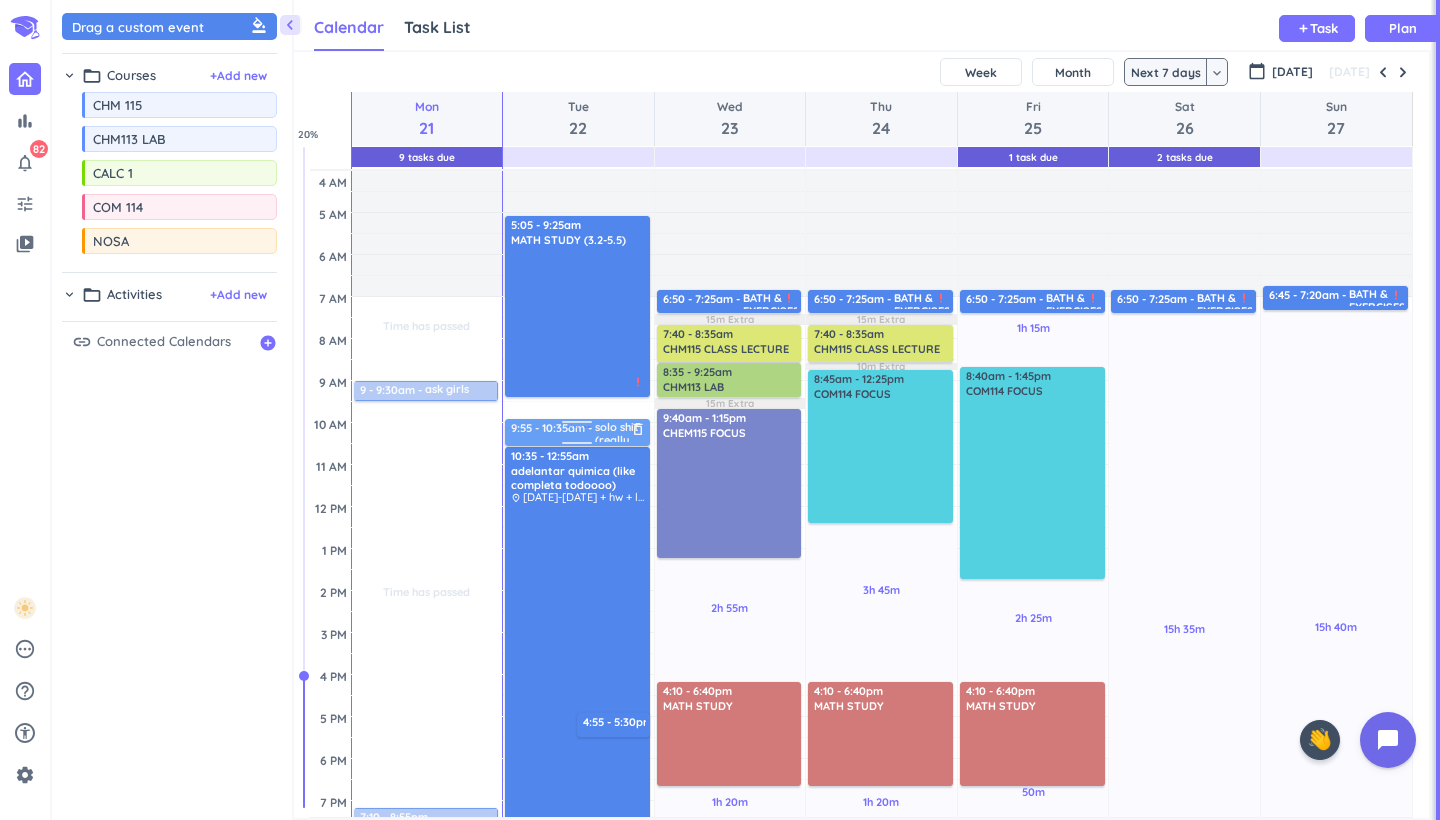 drag, startPoint x: 603, startPoint y: 412, endPoint x: 603, endPoint y: 432, distance: 20 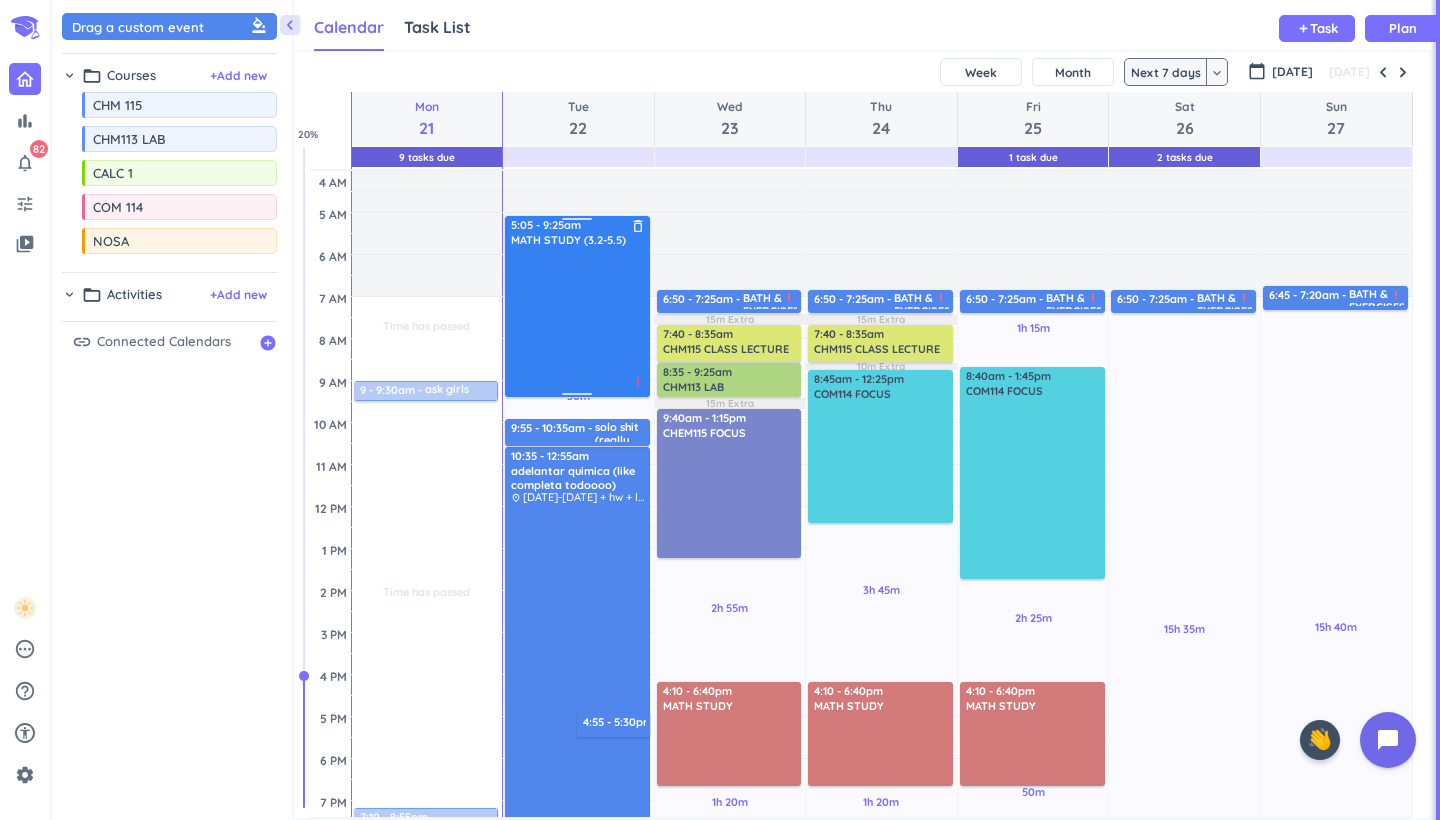 click on "30m Past due Plan Adjust Awake Time Adjust Awake Time 10:35 - 12:55am adelantar quimica (like completa todoooo) delete_outline place [DATE]-[DATE] + hw + labs
priority_high 4:55 - 5:30pm decir papa delete_outline 5:05 - 9:25am MATH STUDY (3.2-5.5) delete_outline priority_high 9:55 - 10:35am solo shit (really get it done ffs) delete_outline -certificates i can do
-solo project *PLAN PYTHON/EXCEL PROJECT*
-resaerch bs
-[MEDICAL_DATA] email
-search for job at [GEOGRAPHIC_DATA]
-prep for internship bs
-plan lo de la fafsa payment (empezar a pagar en [PERSON_NAME])
-look for scholarships I can apply for (2.9 GPA)
-escribir viaja cartas" at bounding box center [578, 675] 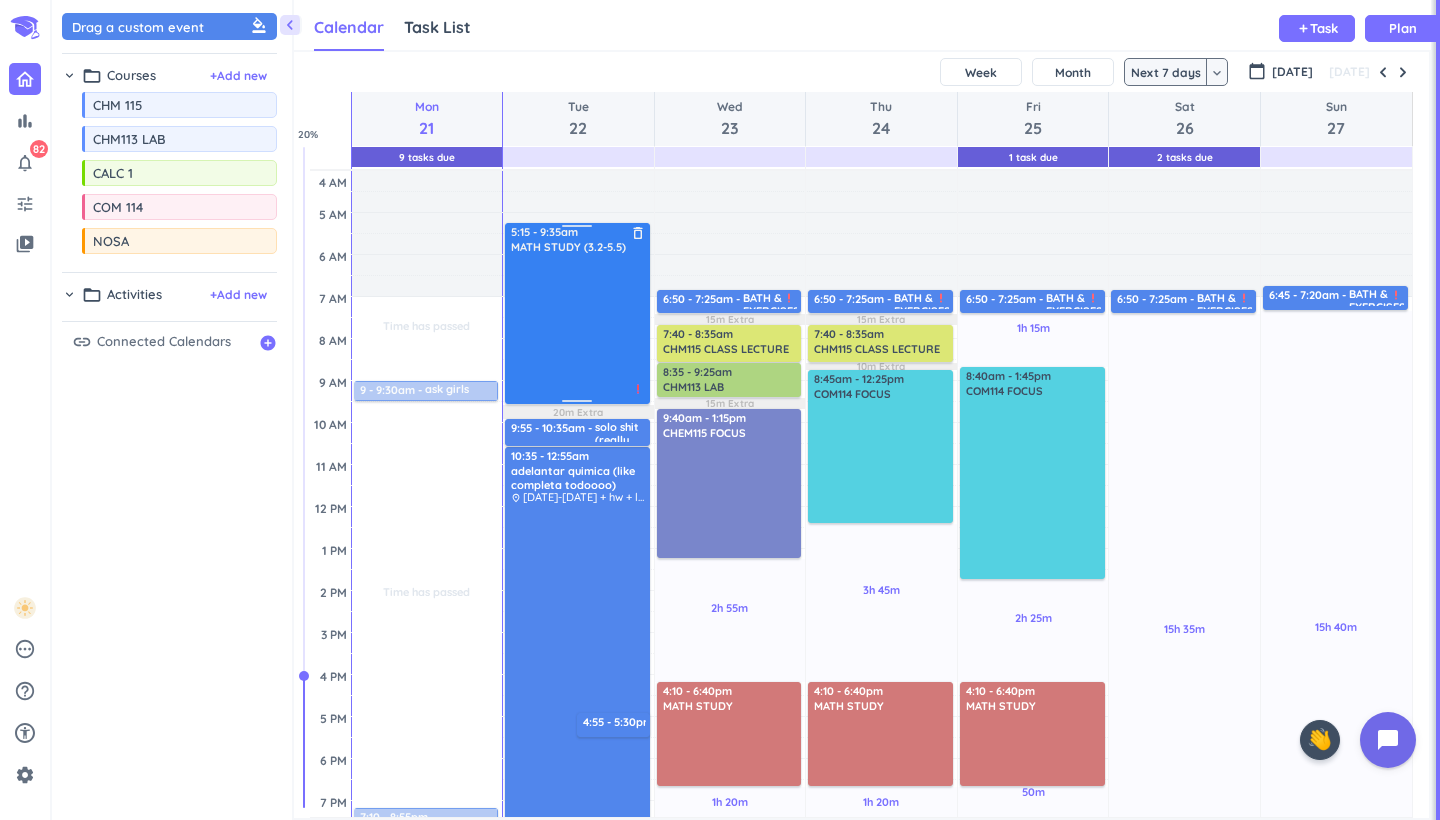 drag, startPoint x: 596, startPoint y: 331, endPoint x: 597, endPoint y: 353, distance: 22.022715 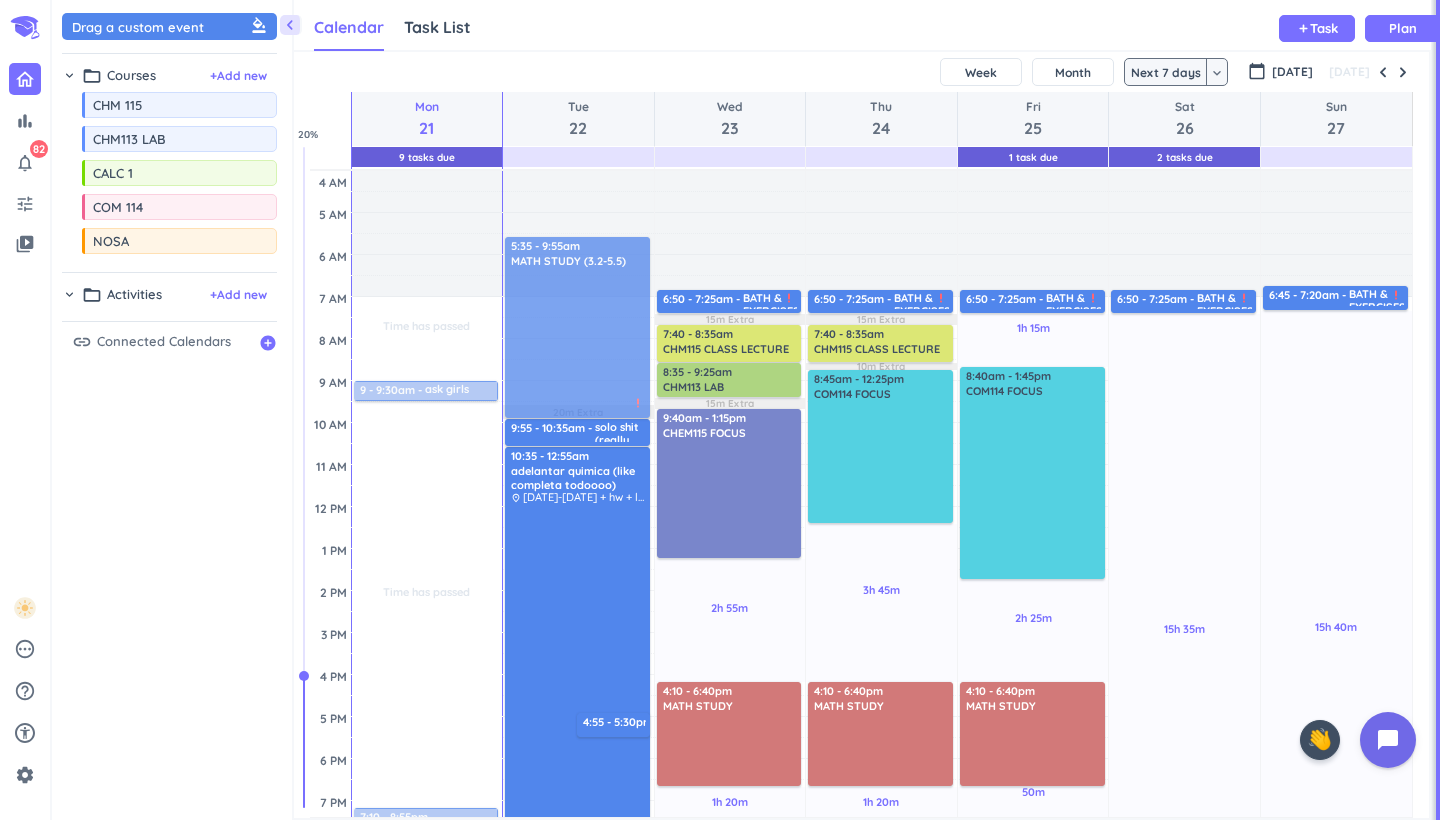 click on "20m Extra Adjust Awake Time Adjust Awake Time 10:35 - 12:55am adelantar quimica (like completa todoooo) delete_outline place [DATE]-[DATE] + hw + labs
priority_high 4:55 - 5:30pm decir papa delete_outline 5:15 - 9:35am MATH STUDY (3.2-5.5) delete_outline priority_high 9:55 - 10:35am solo shit (really get it done ffs) delete_outline -certificates i can do
-solo project *PLAN PYTHON/EXCEL PROJECT*
-resaerch bs
-[MEDICAL_DATA] email
-search for job at [GEOGRAPHIC_DATA]
-prep for internship bs
-plan lo de la fafsa payment (empezar a pagar en [PERSON_NAME])
-look for scholarships I can apply for (2.9 GPA)
-escribir viaja cartas
5:35 - 9:55am MATH STUDY (3.2-5.5) delete_outline priority_high" at bounding box center [578, 675] 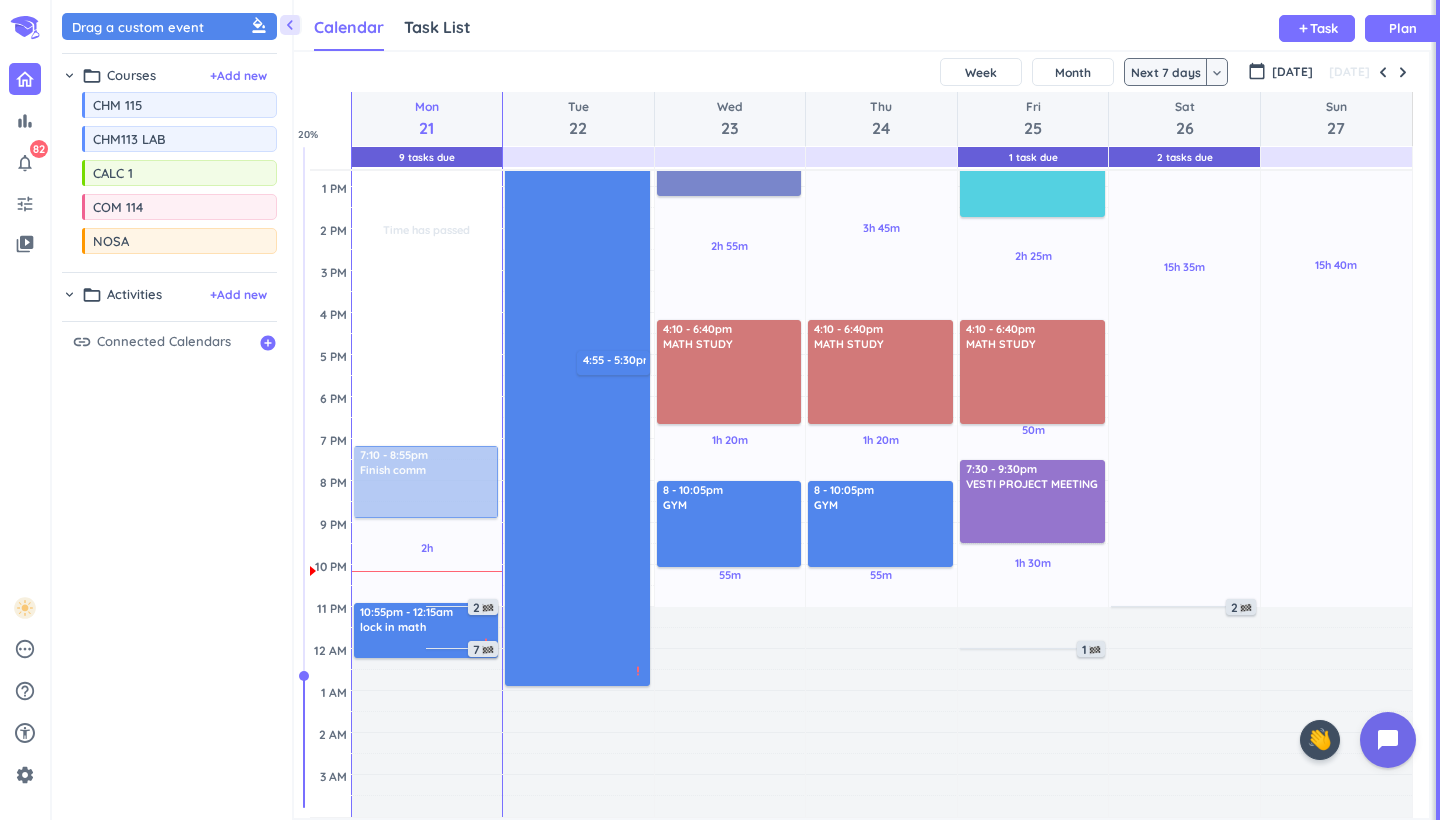 scroll, scrollTop: 362, scrollLeft: 0, axis: vertical 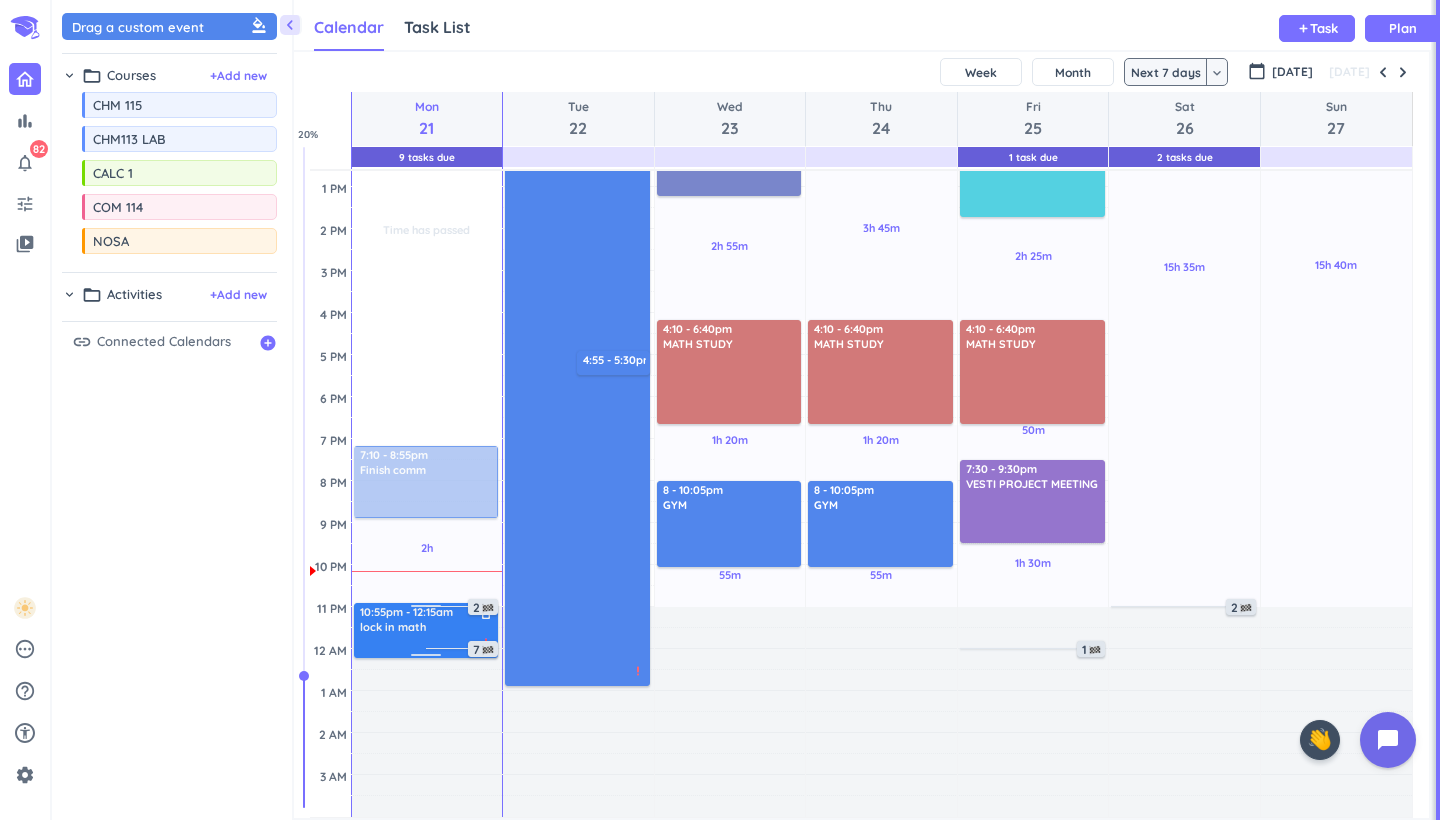 click on "lock in math" at bounding box center [393, 627] 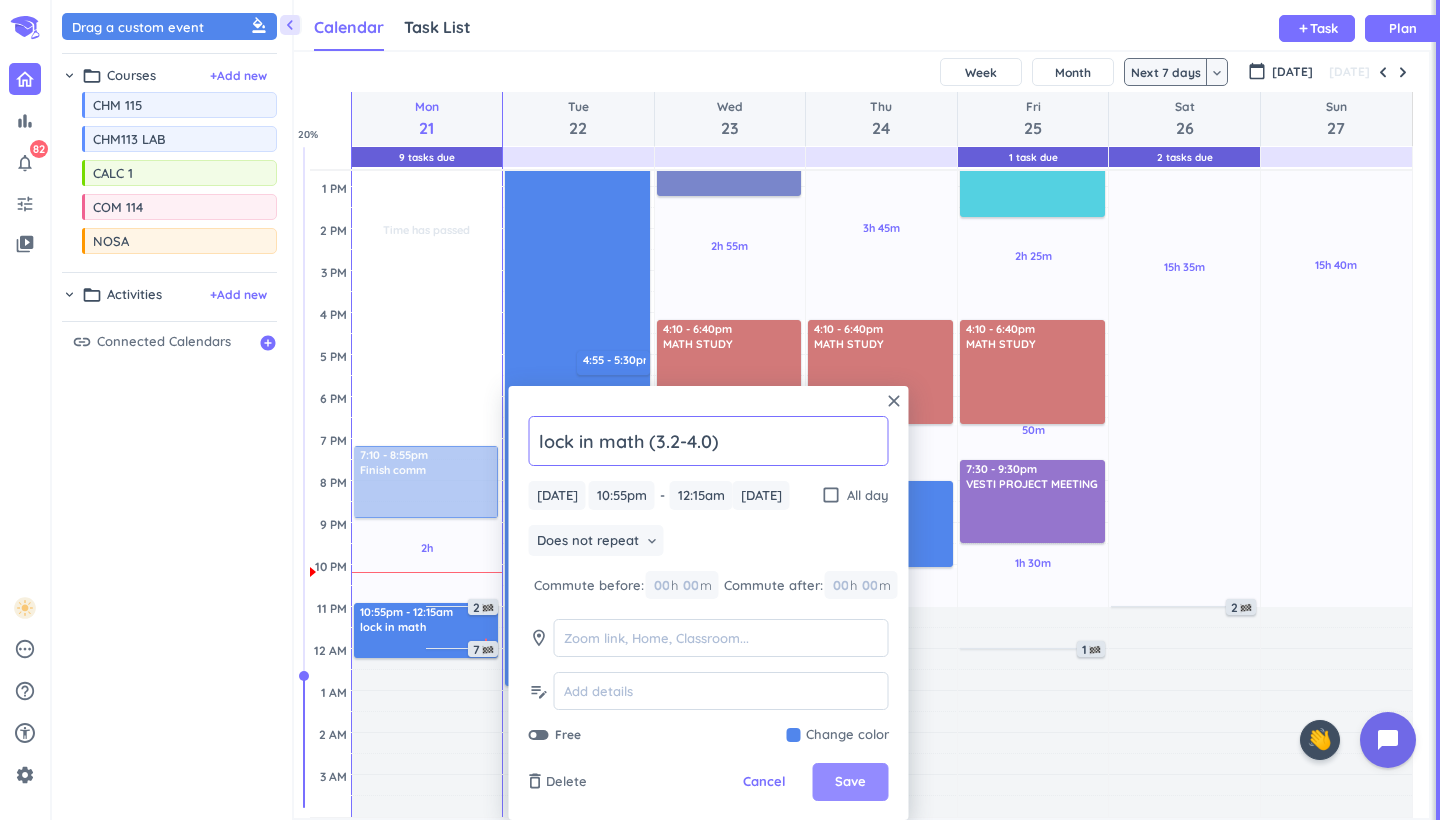 type on "lock in math (3.2-4.0)" 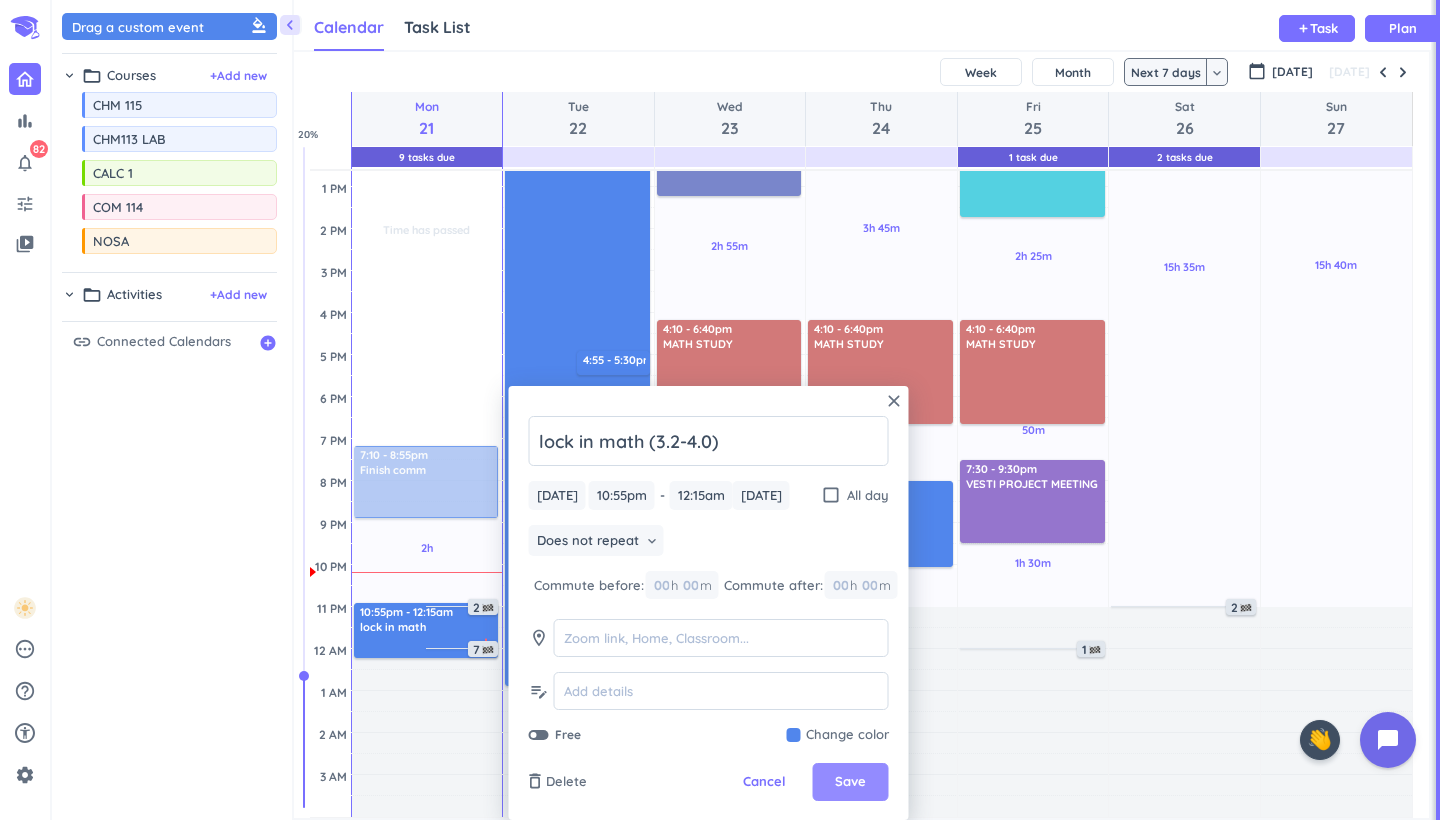 click on "Save" at bounding box center [851, 782] 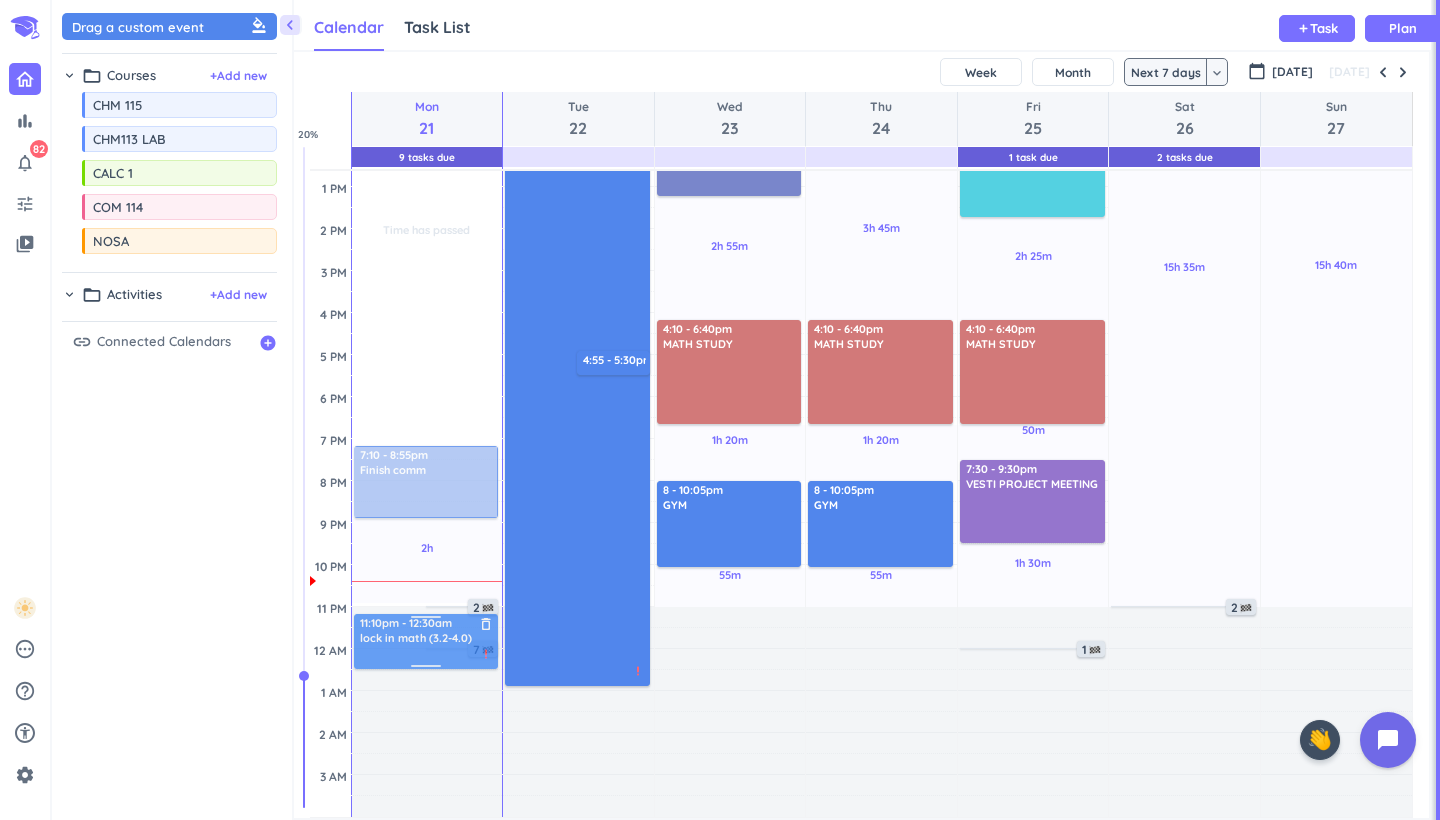 drag, startPoint x: 421, startPoint y: 624, endPoint x: 421, endPoint y: 639, distance: 15 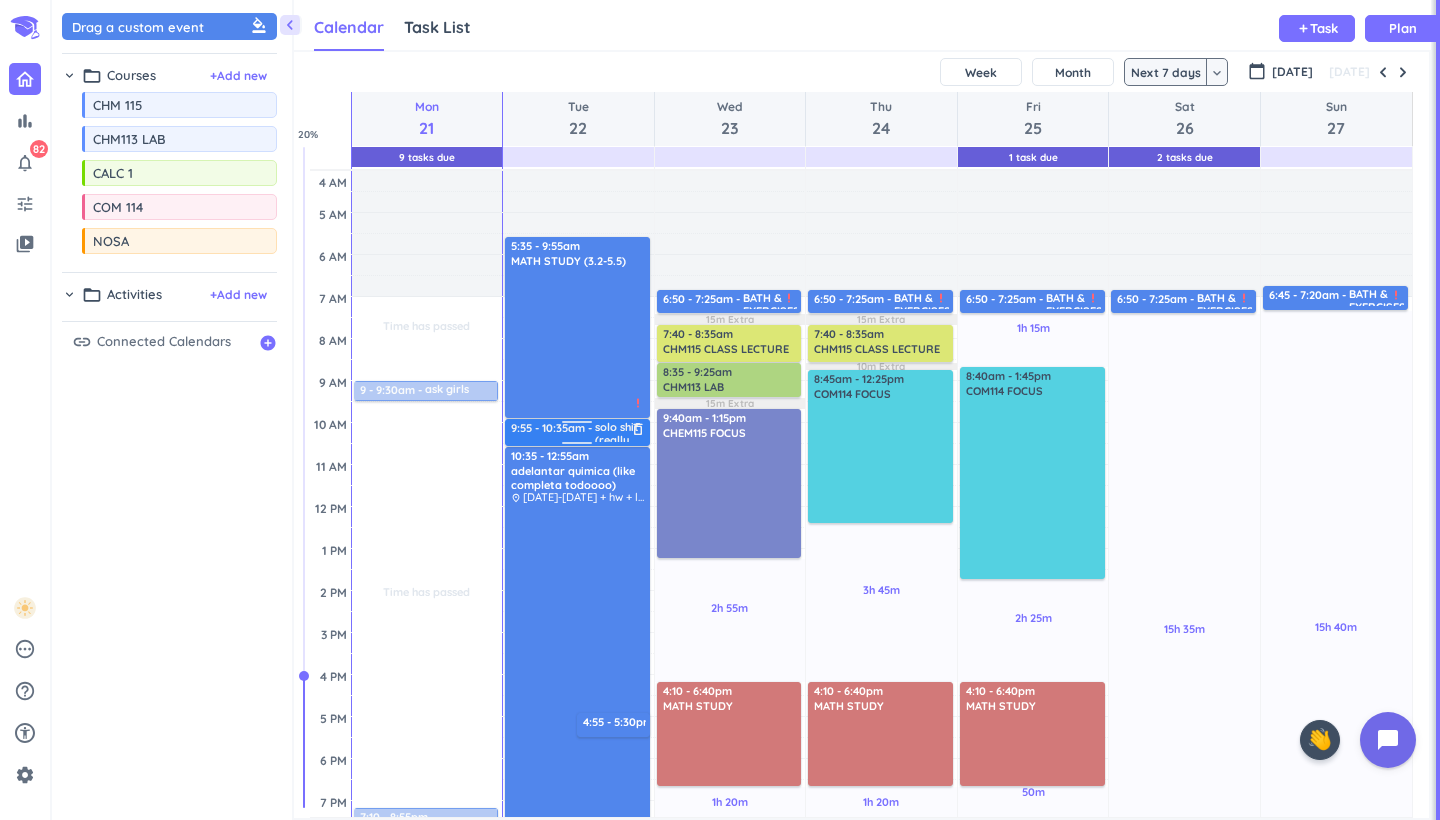 scroll, scrollTop: 0, scrollLeft: 0, axis: both 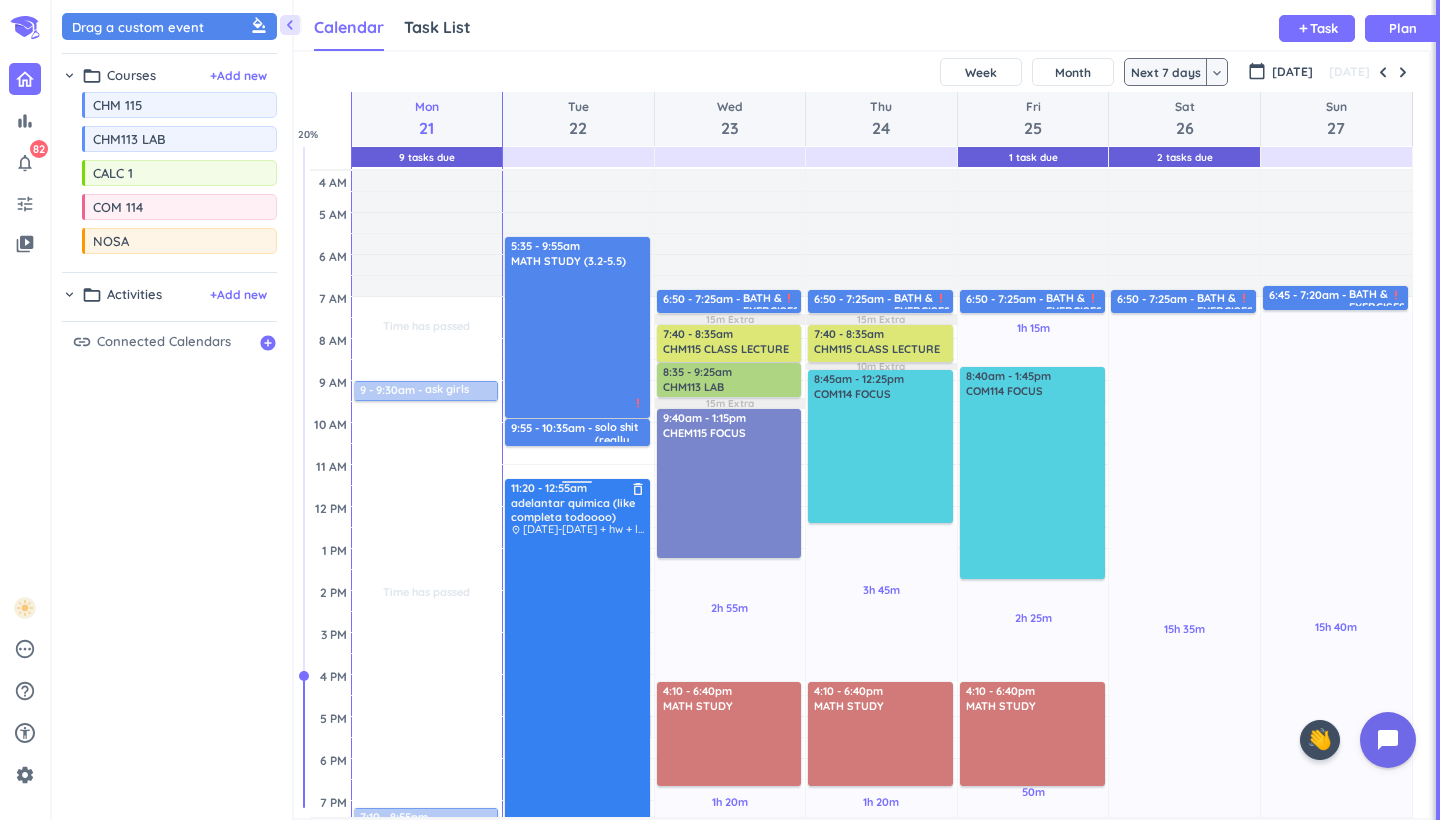 drag, startPoint x: 583, startPoint y: 456, endPoint x: 585, endPoint y: 489, distance: 33.06055 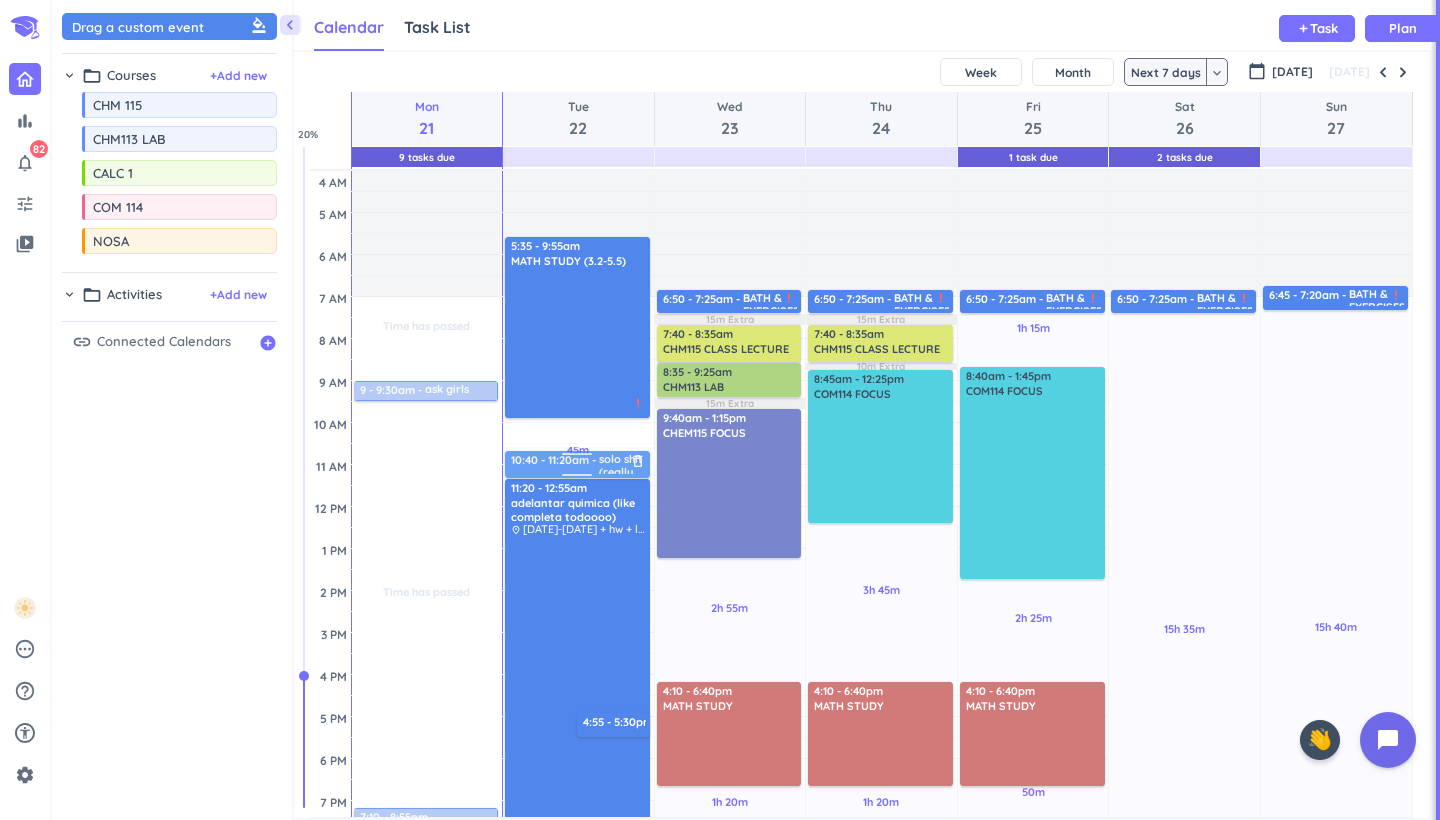 drag, startPoint x: 600, startPoint y: 437, endPoint x: 601, endPoint y: 473, distance: 36.013885 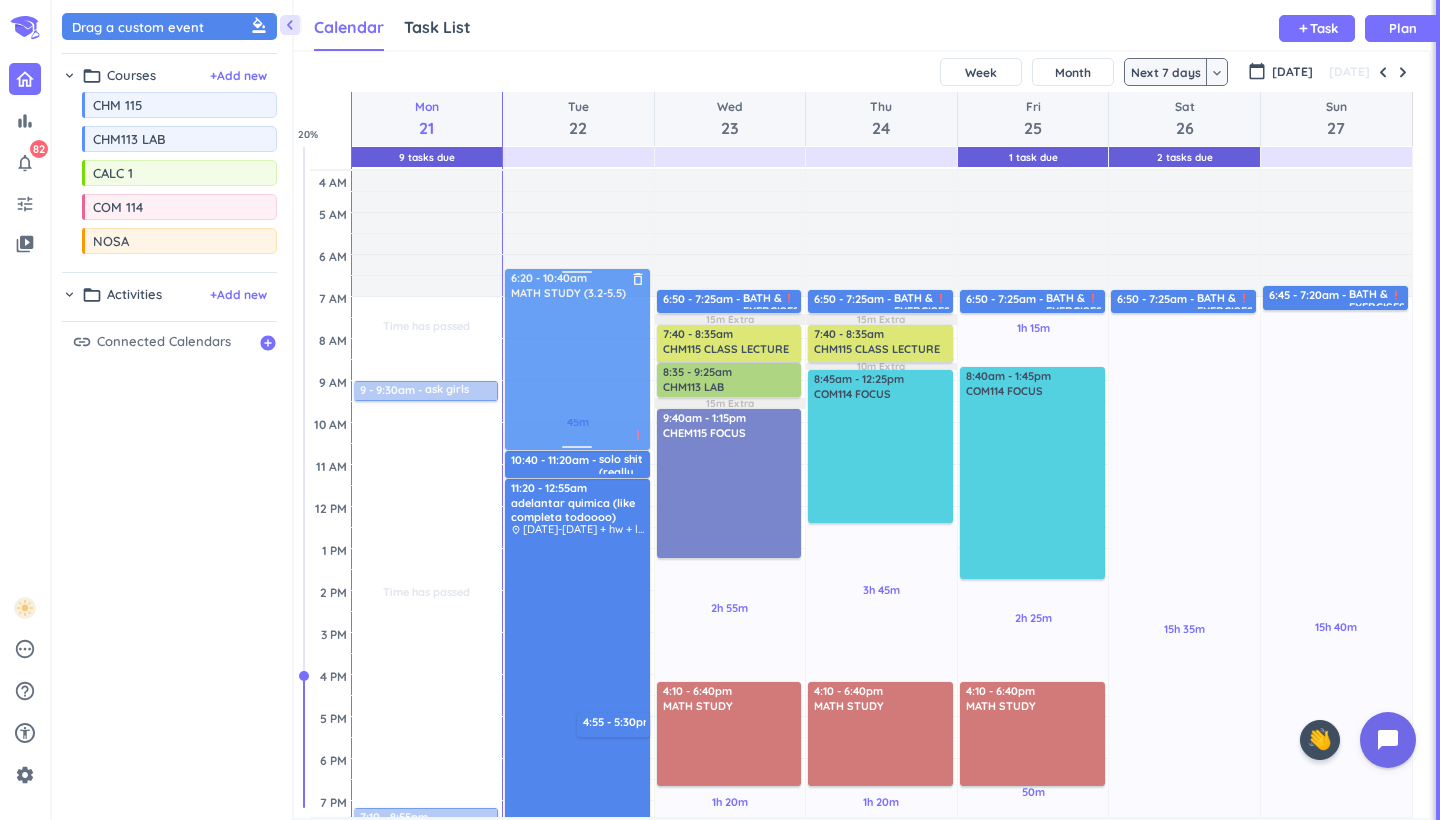 drag, startPoint x: 594, startPoint y: 348, endPoint x: 597, endPoint y: 379, distance: 31.144823 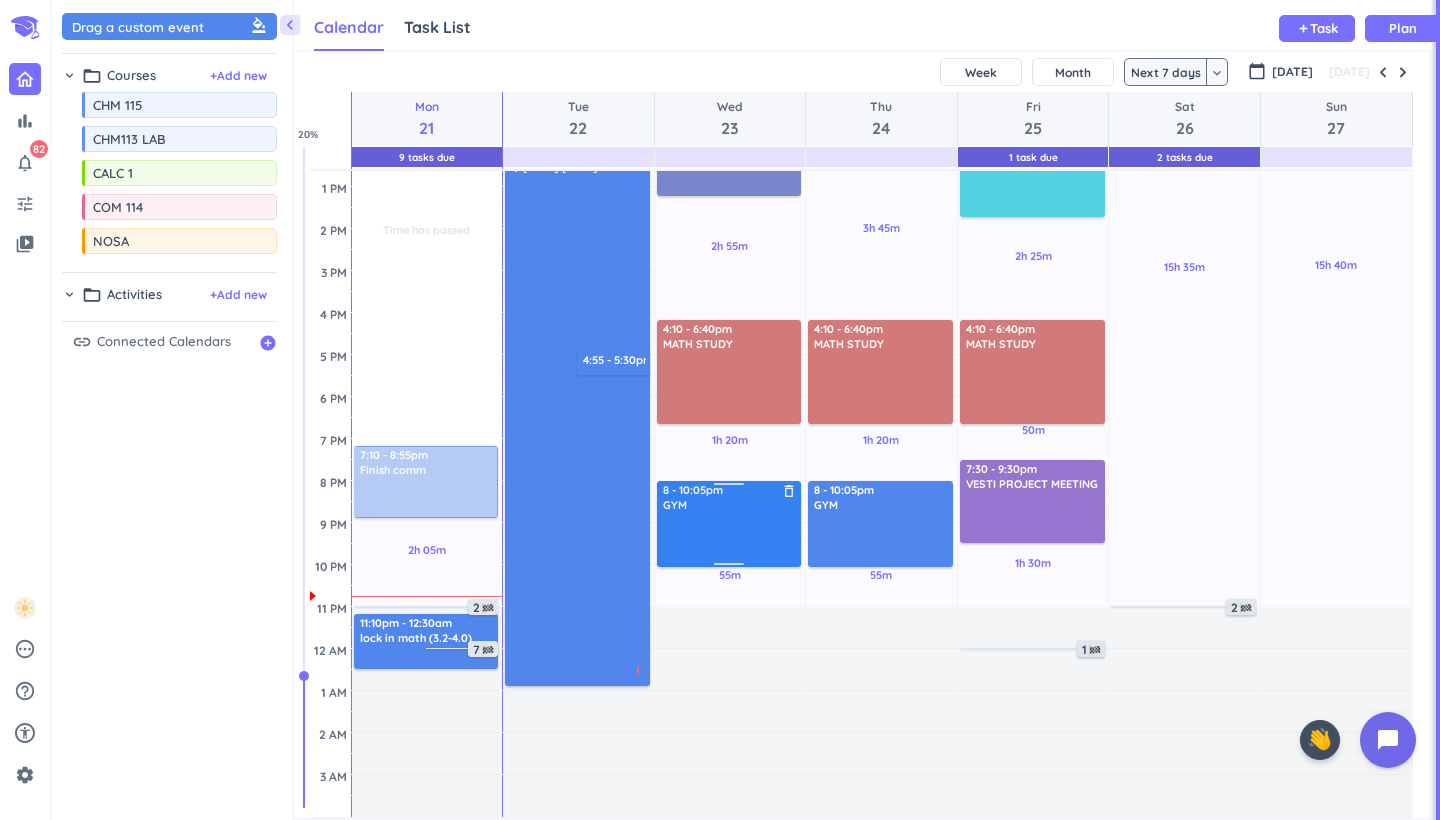 scroll, scrollTop: 317, scrollLeft: 0, axis: vertical 